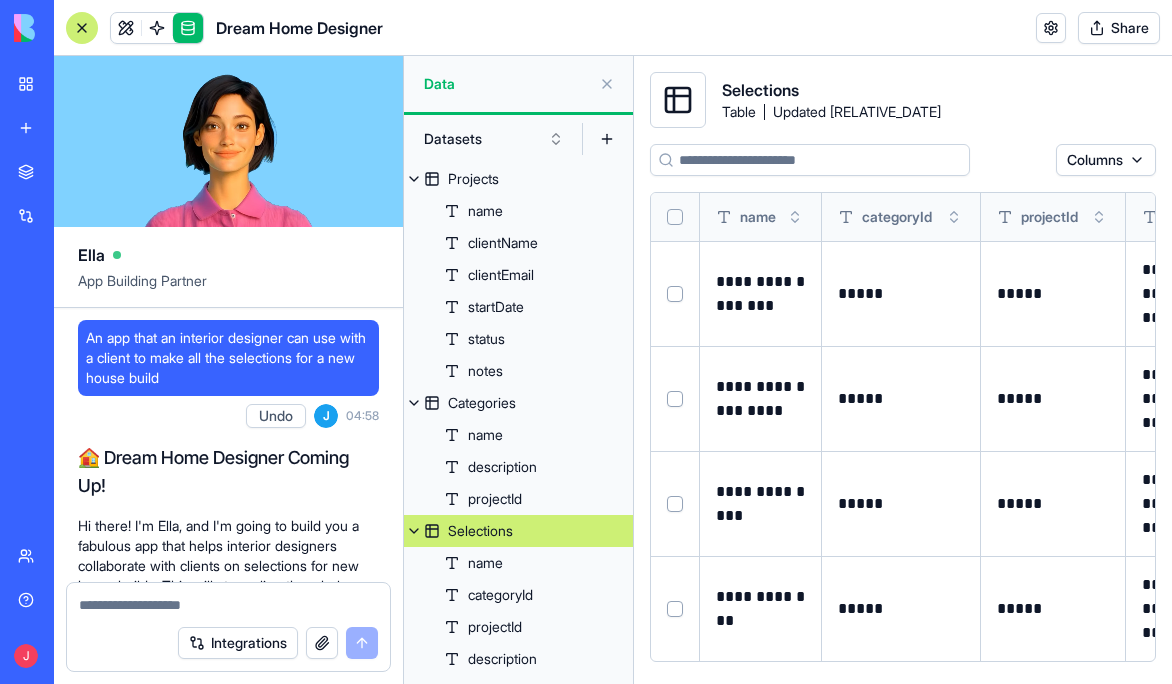 scroll, scrollTop: 0, scrollLeft: 0, axis: both 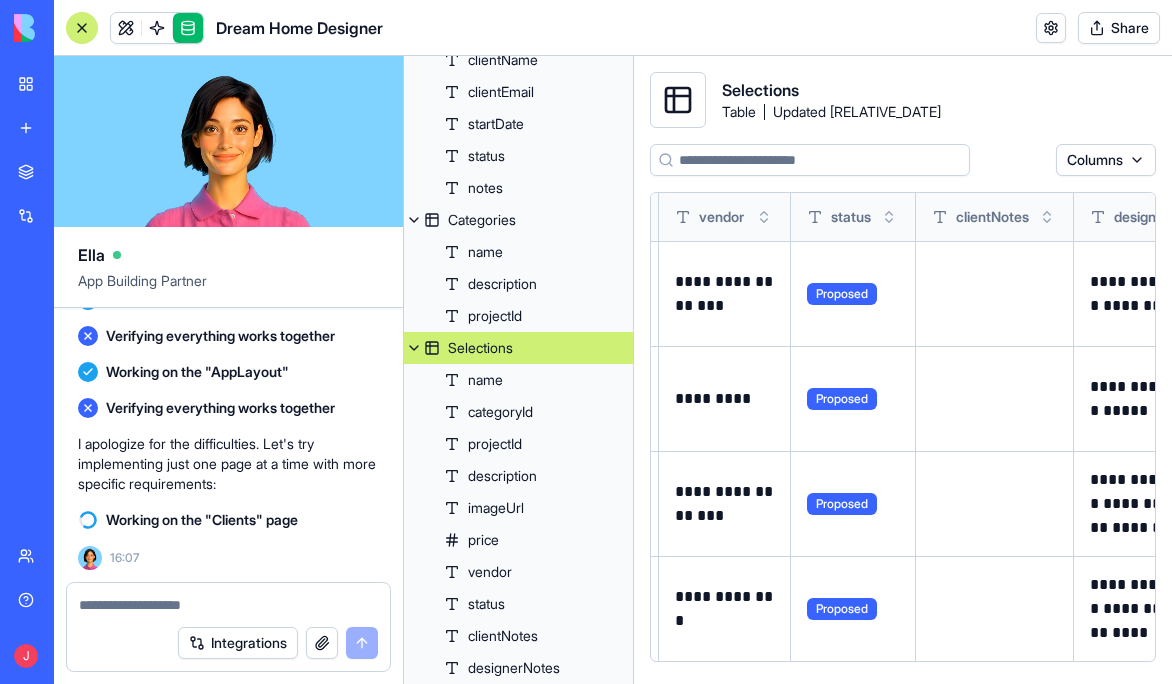 click at bounding box center [82, 28] 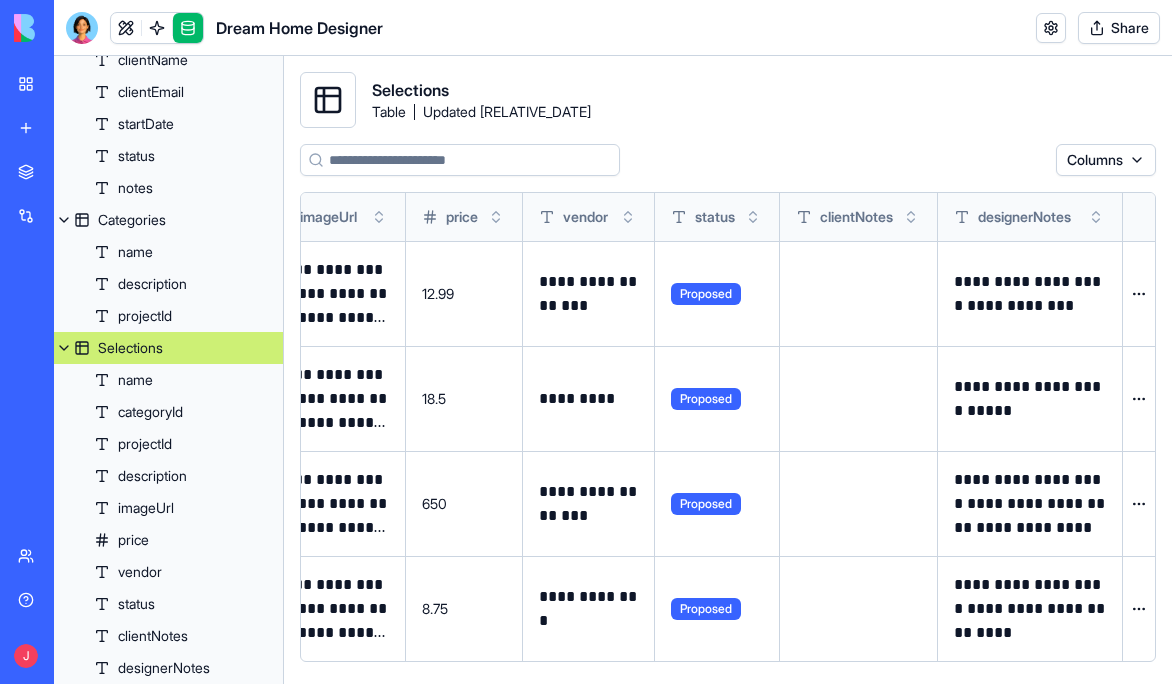 scroll, scrollTop: 0, scrollLeft: 686, axis: horizontal 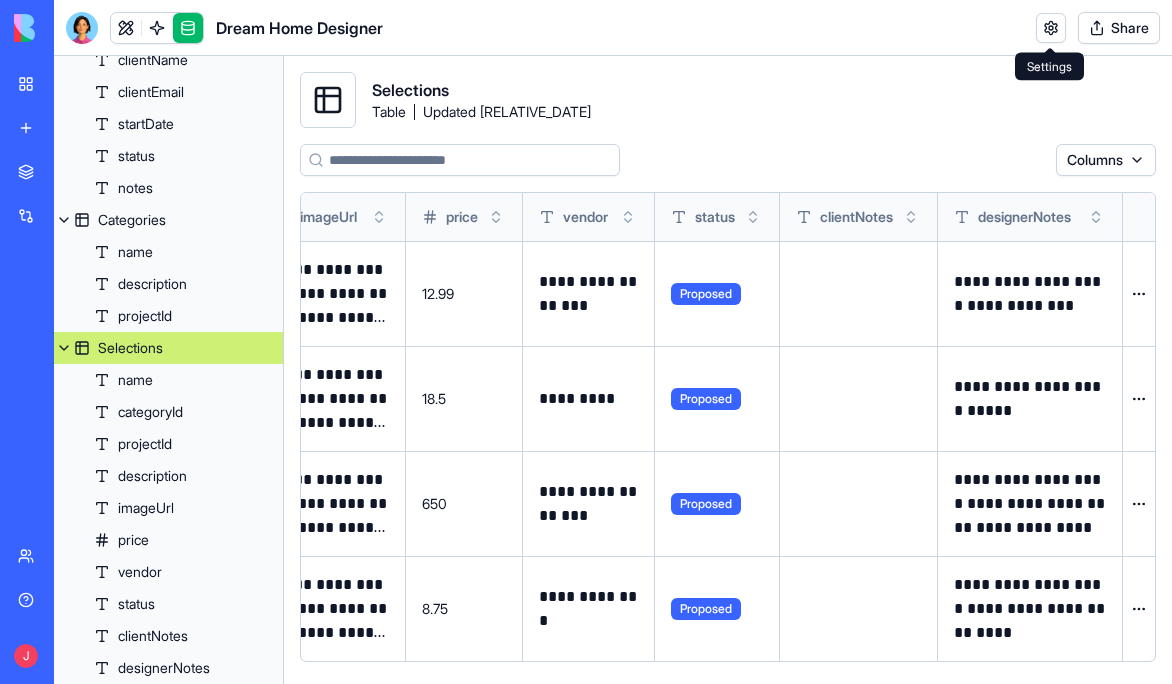 click at bounding box center [1051, 28] 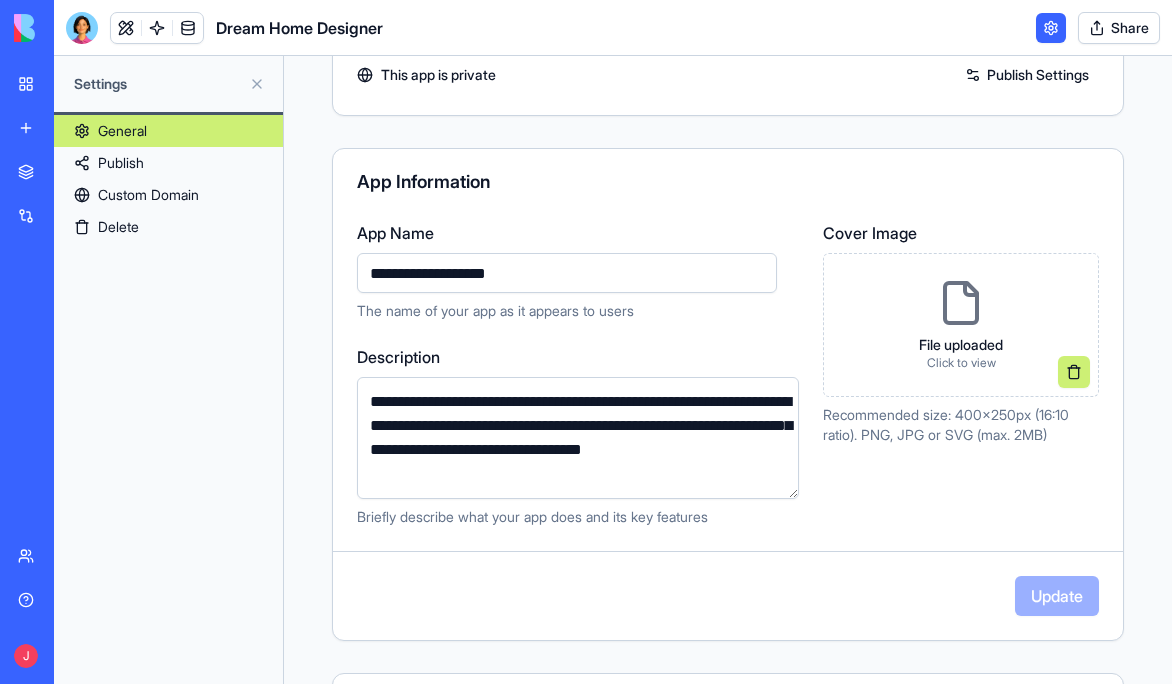 scroll, scrollTop: 121, scrollLeft: 0, axis: vertical 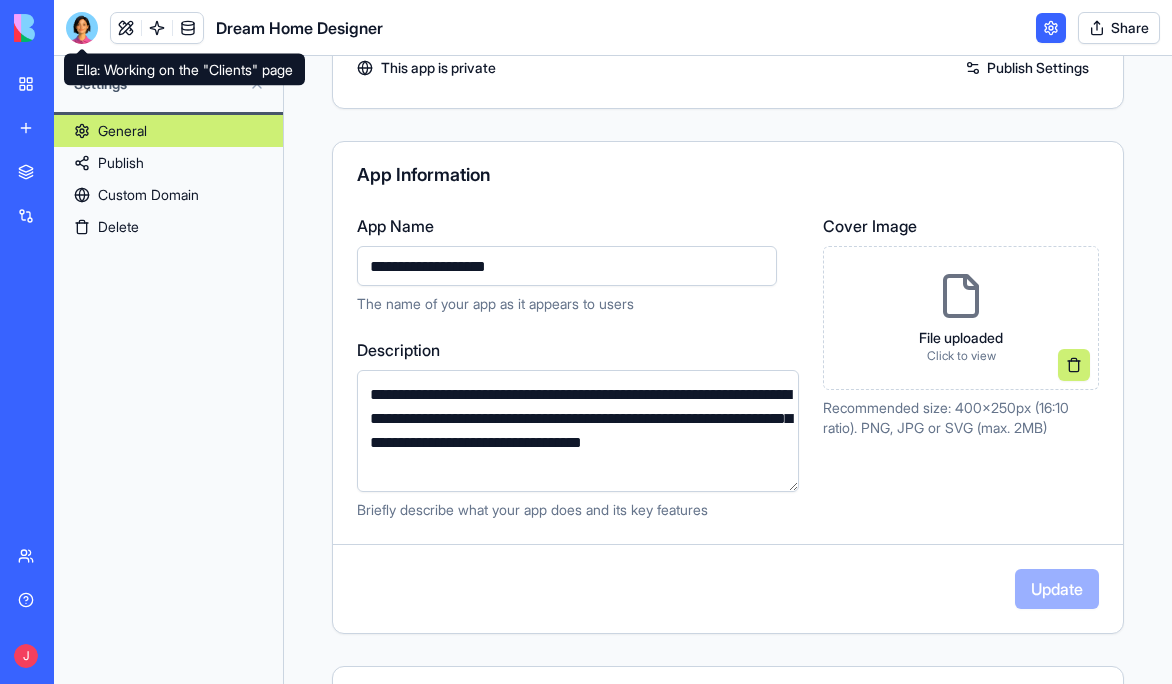 click at bounding box center (82, 28) 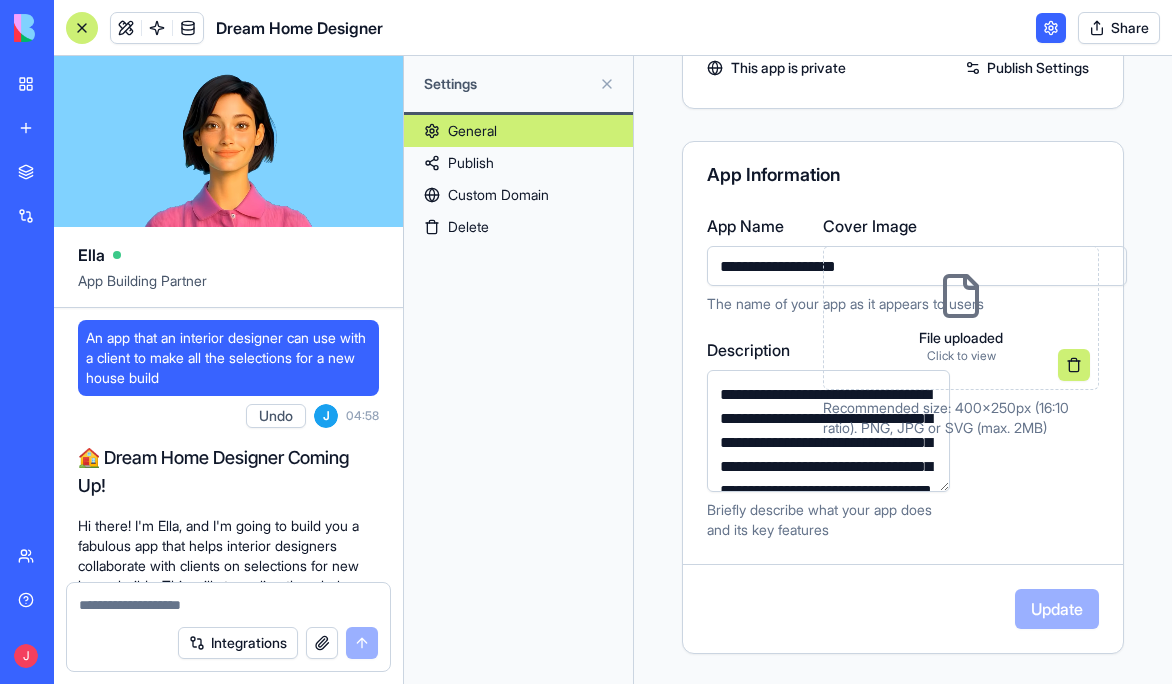scroll, scrollTop: 2490, scrollLeft: 0, axis: vertical 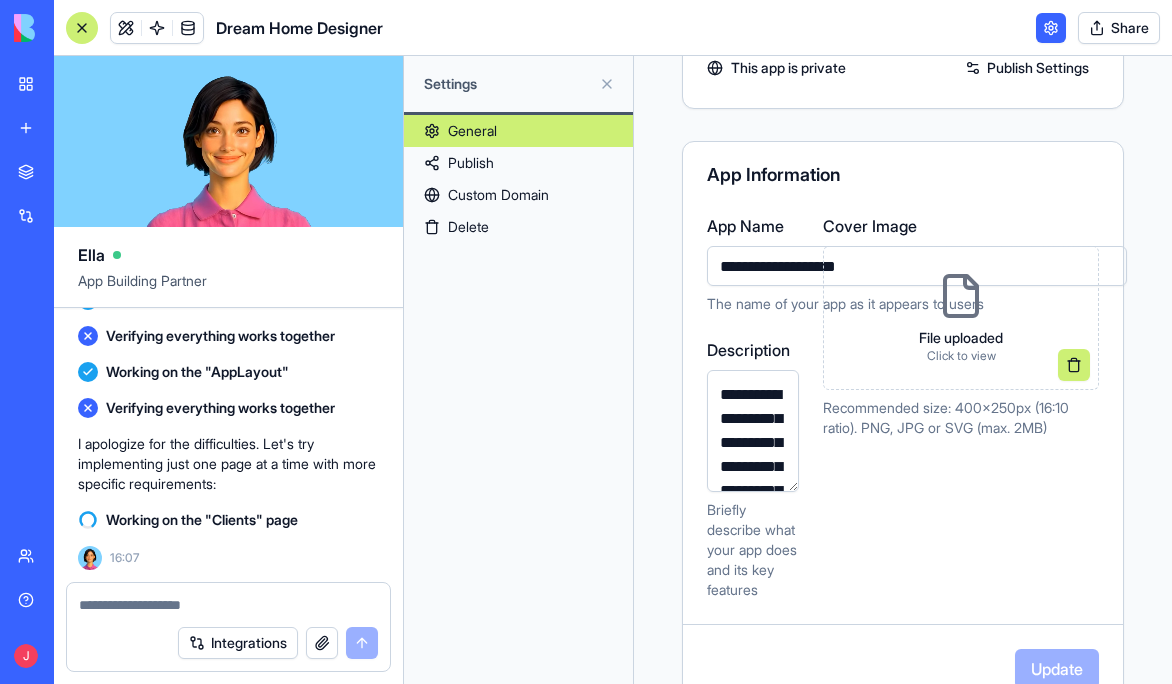 click at bounding box center (228, 605) 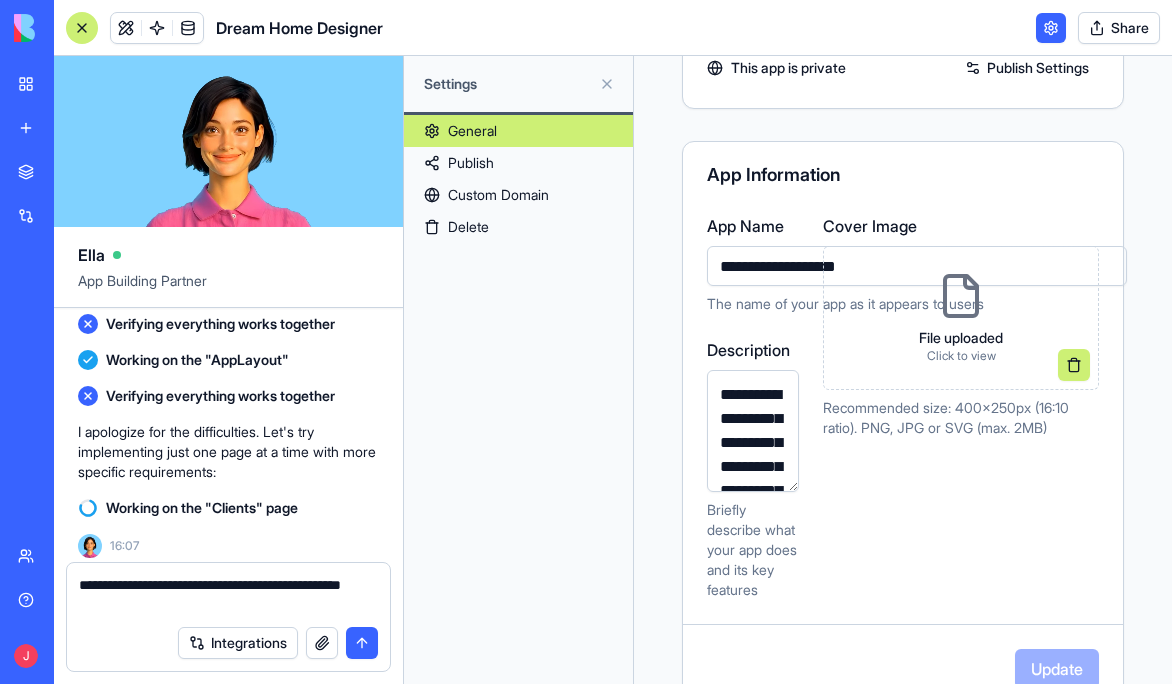 type on "**********" 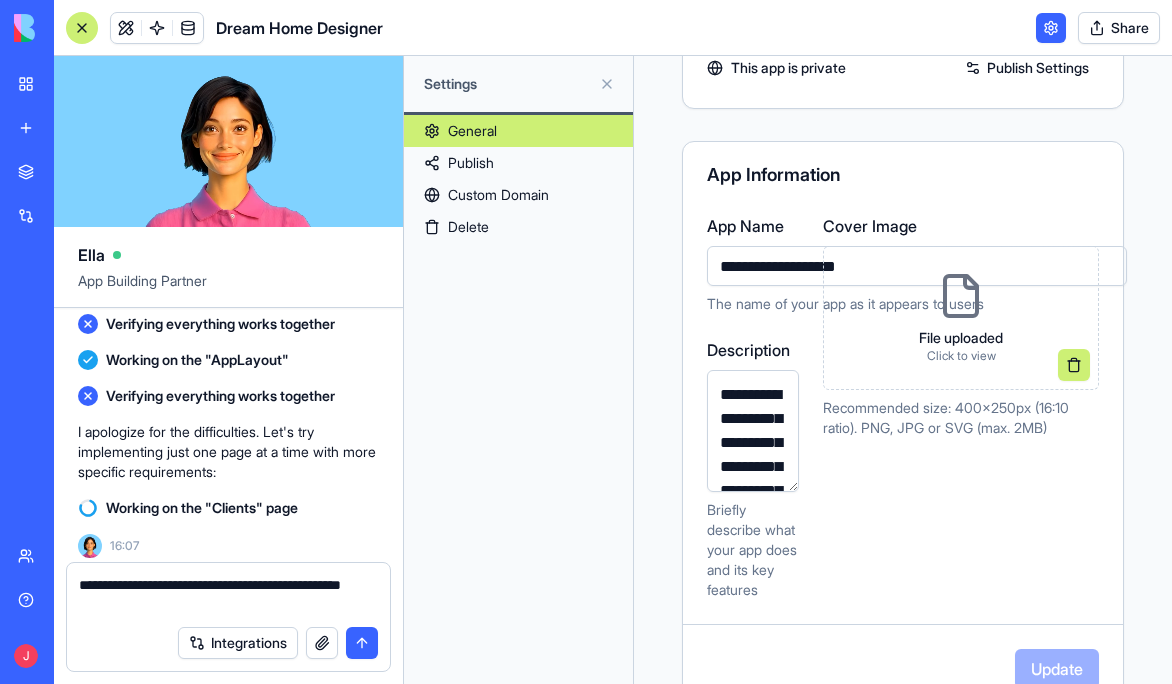 click at bounding box center [362, 643] 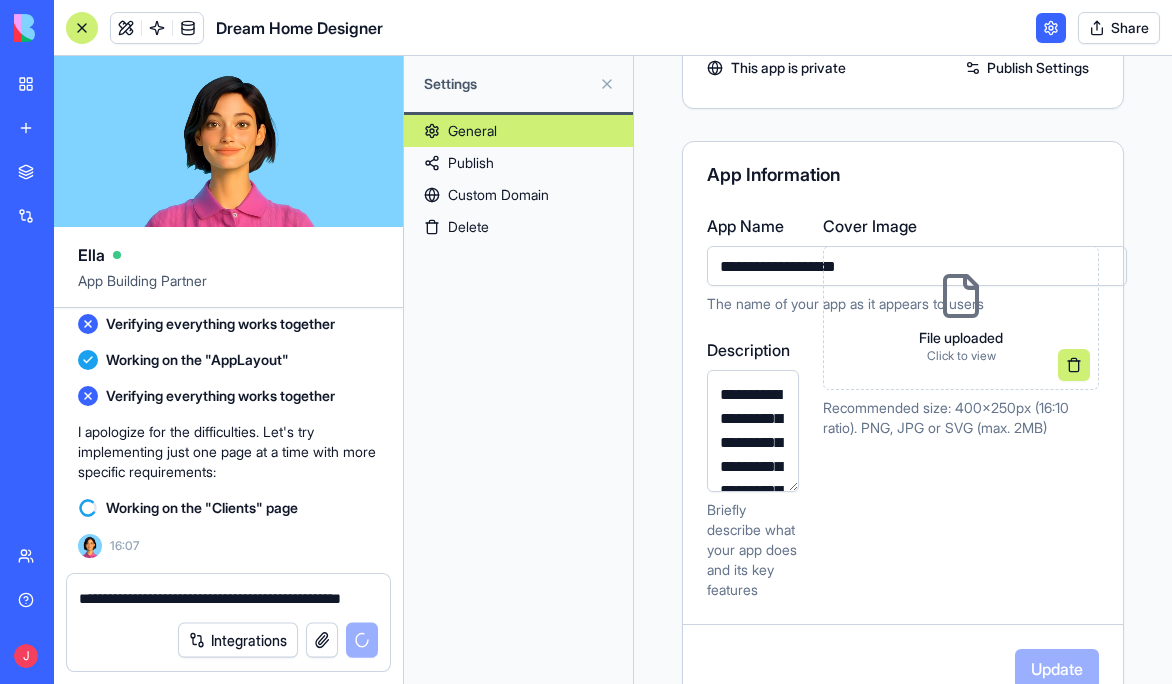 type 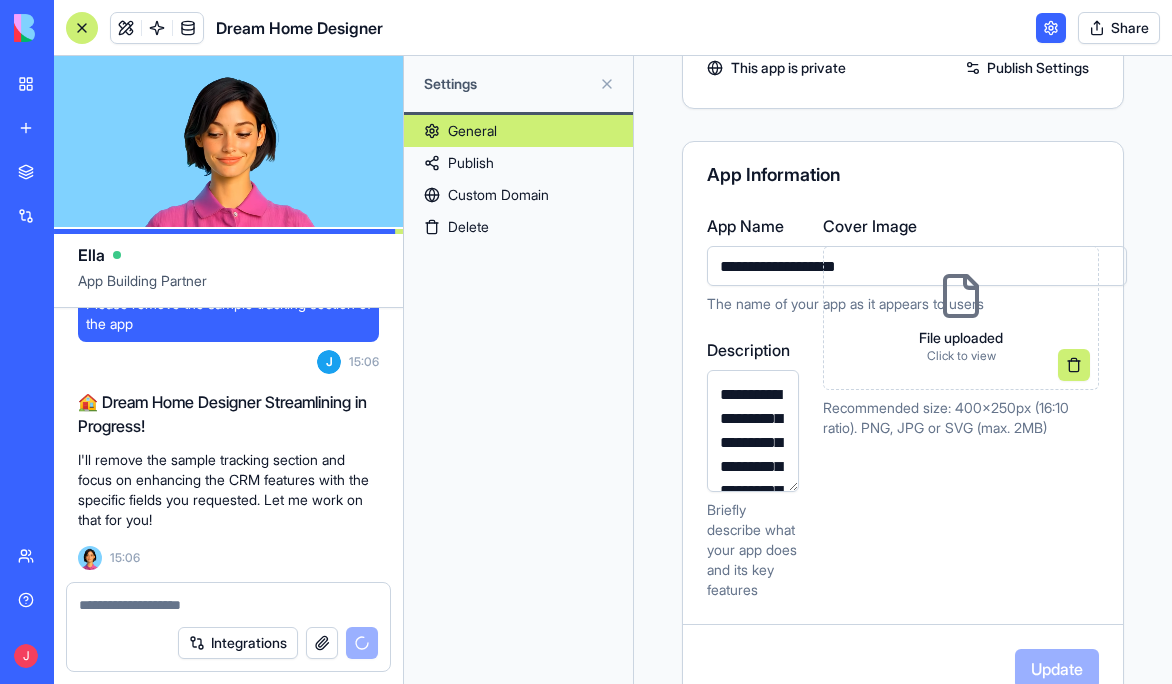 scroll, scrollTop: 2890, scrollLeft: 0, axis: vertical 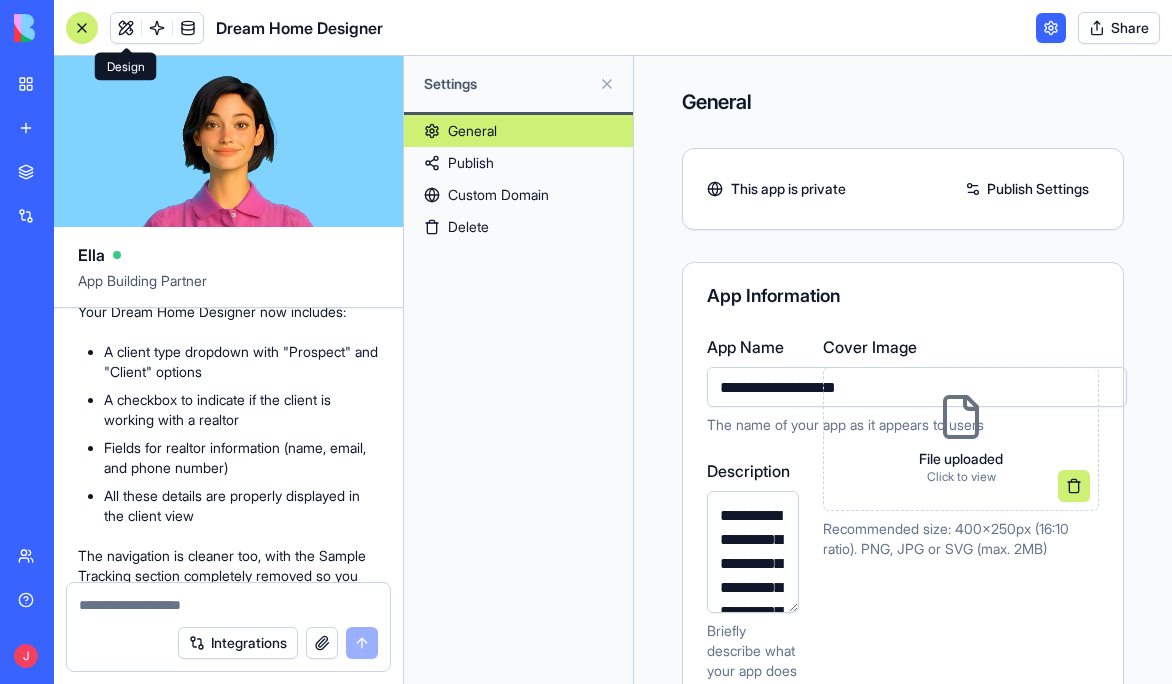 click at bounding box center (82, 28) 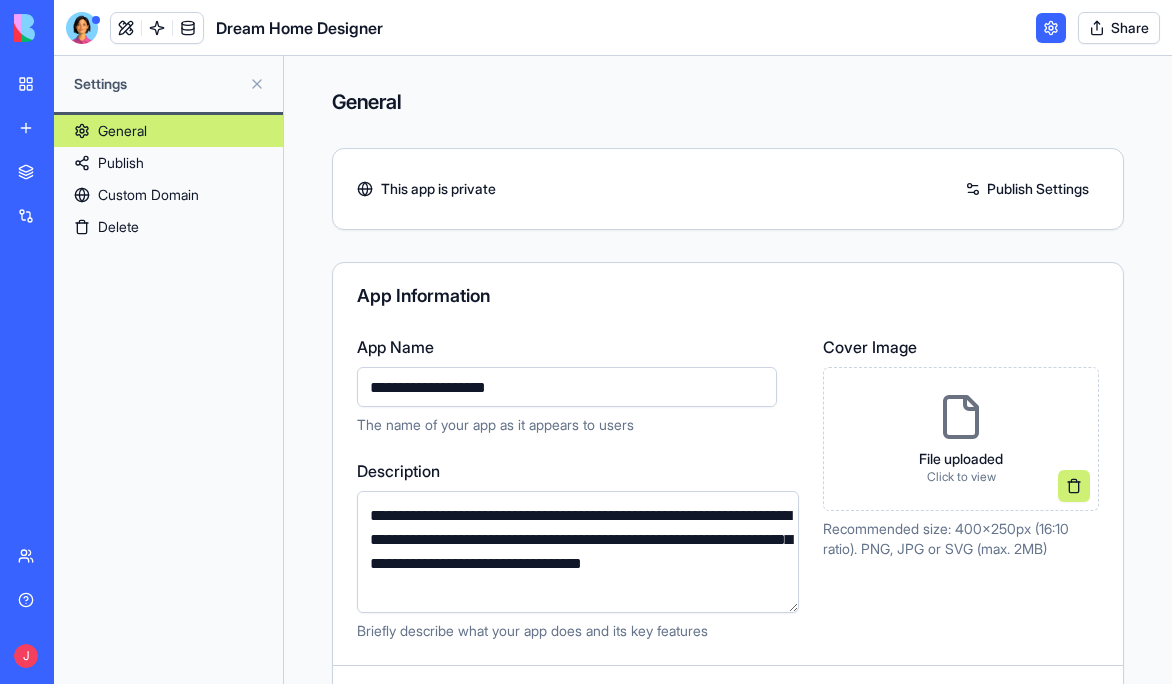 click on "Publish" at bounding box center (168, 163) 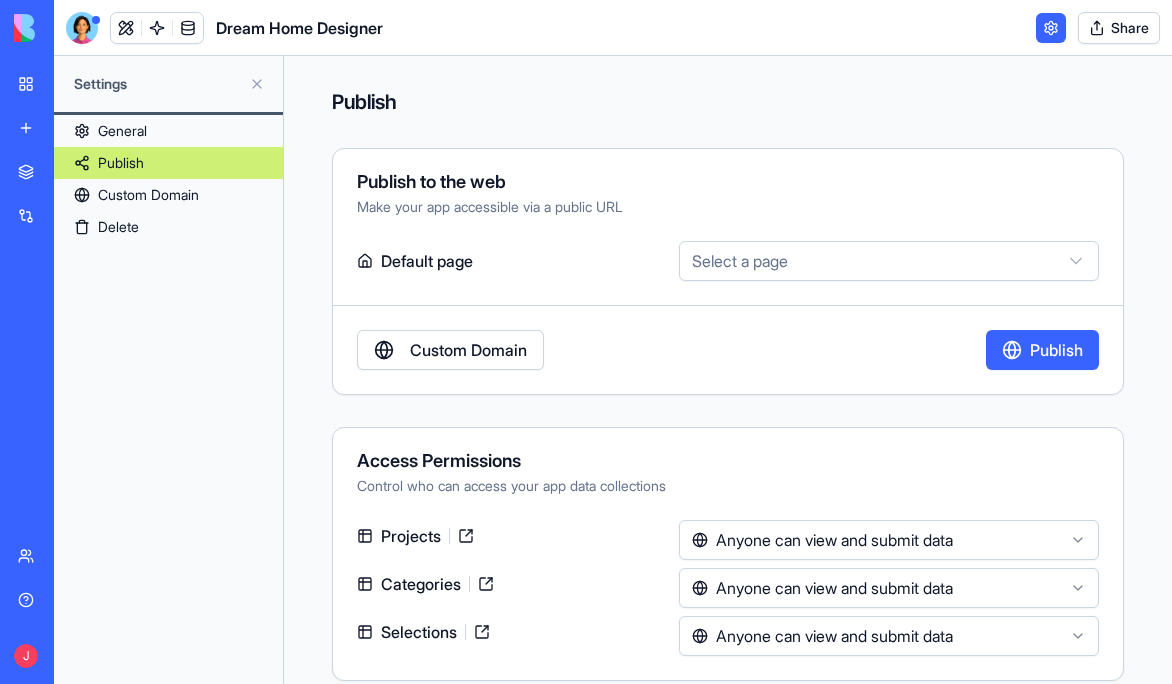 click on "My workspace" at bounding box center [61, 84] 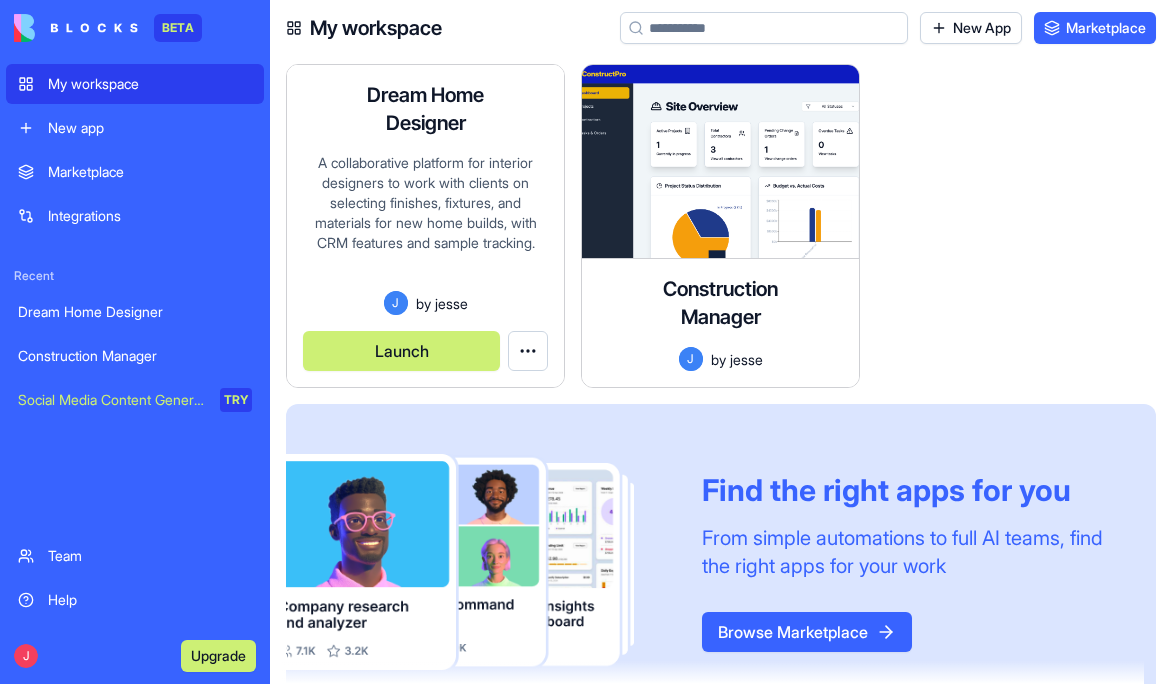 click on "Launch" at bounding box center [401, 351] 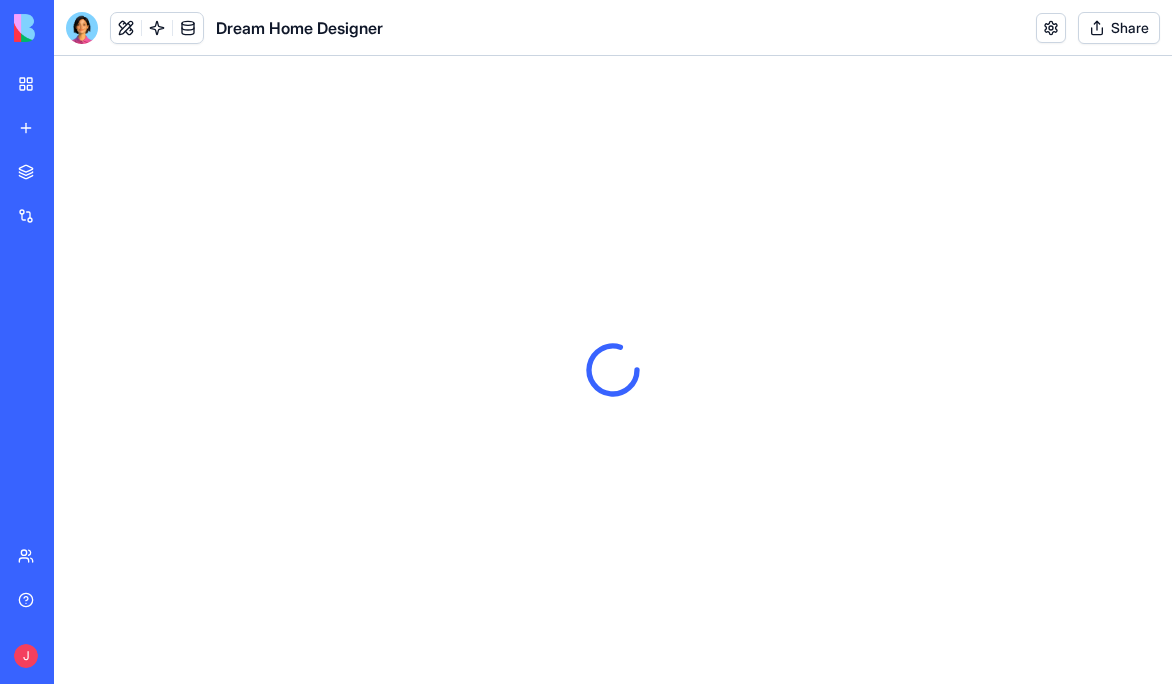scroll, scrollTop: 0, scrollLeft: 0, axis: both 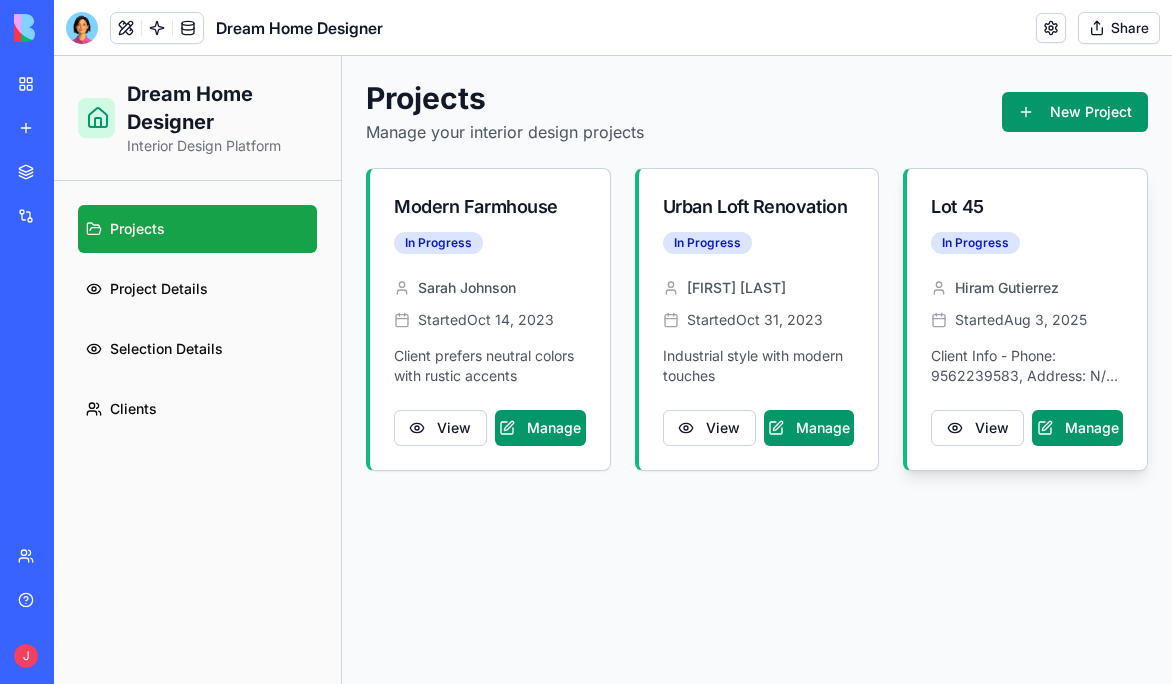 click on "Lot 45" at bounding box center [1027, 207] 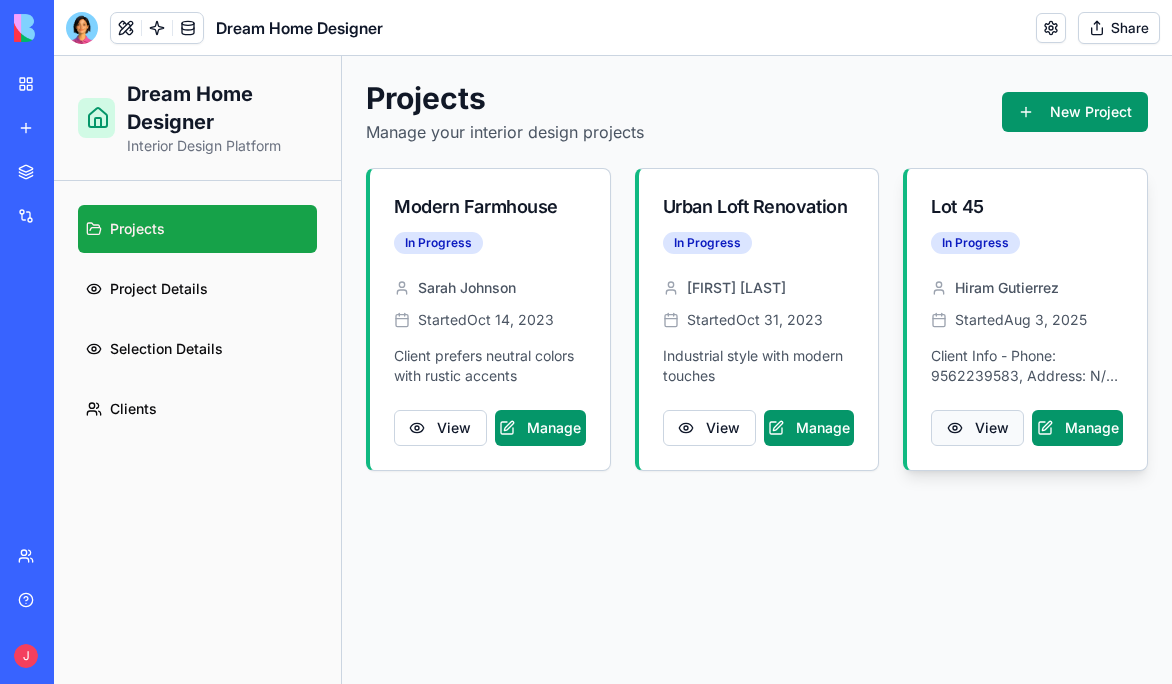 click on "View" at bounding box center (977, 428) 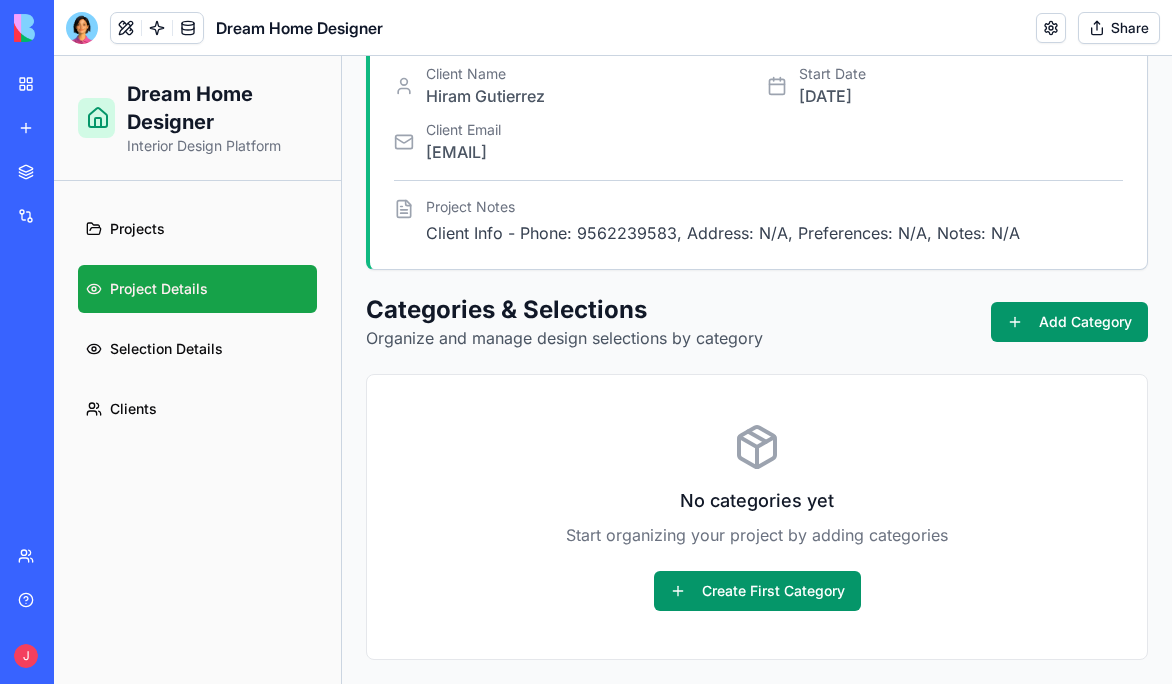 scroll, scrollTop: 0, scrollLeft: 0, axis: both 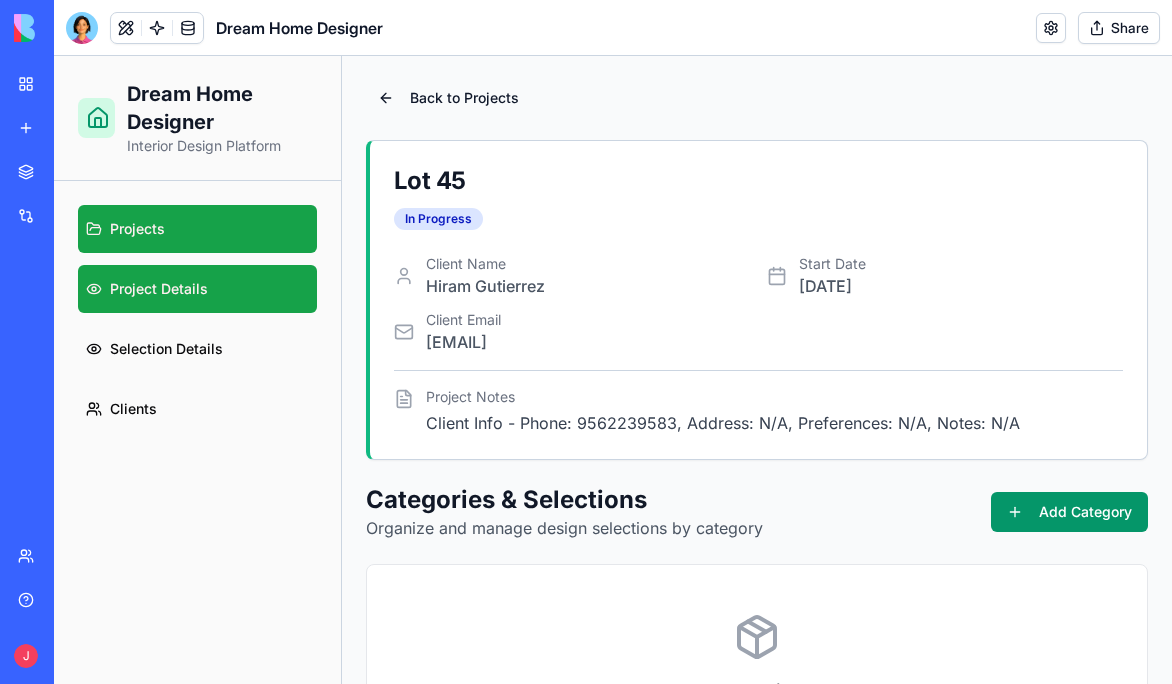 click on "Projects" at bounding box center [197, 229] 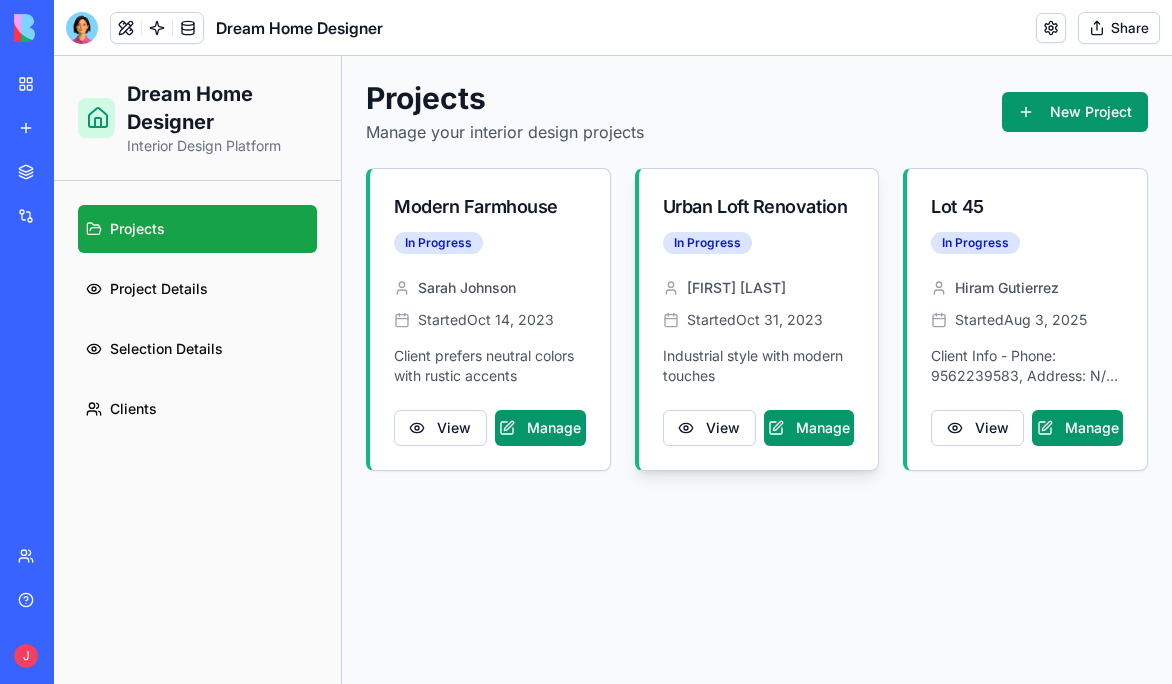 click on "Urban Loft Renovation" at bounding box center [759, 207] 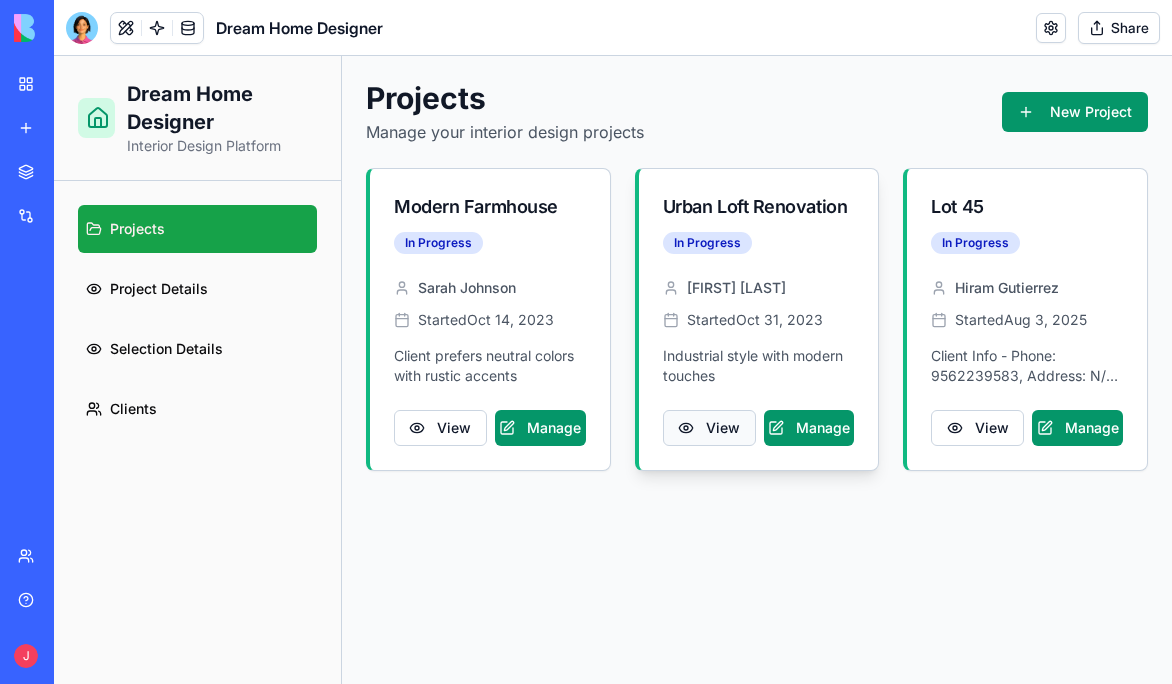 click on "View" at bounding box center (709, 428) 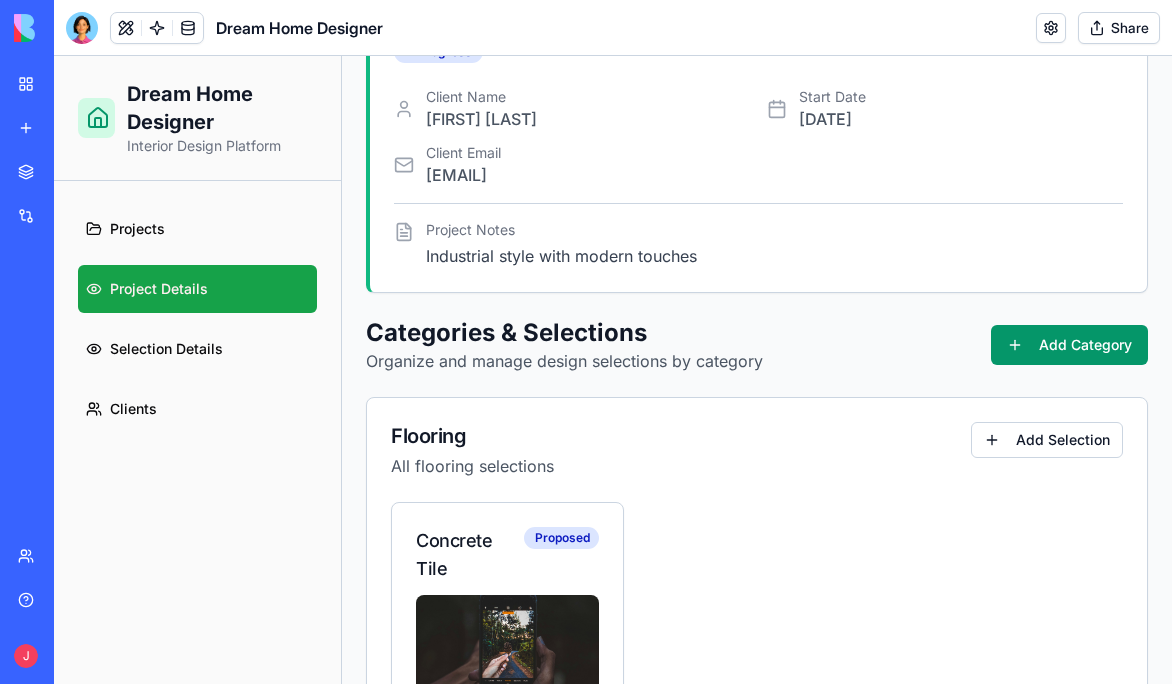 scroll, scrollTop: 0, scrollLeft: 0, axis: both 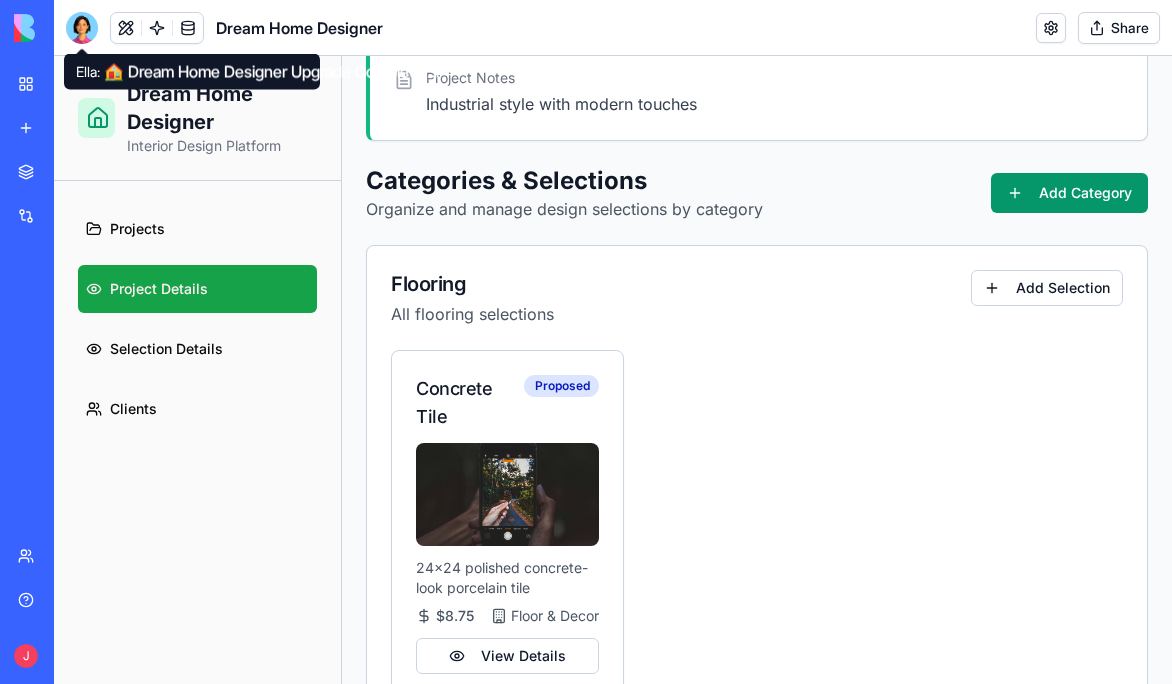 click at bounding box center [82, 28] 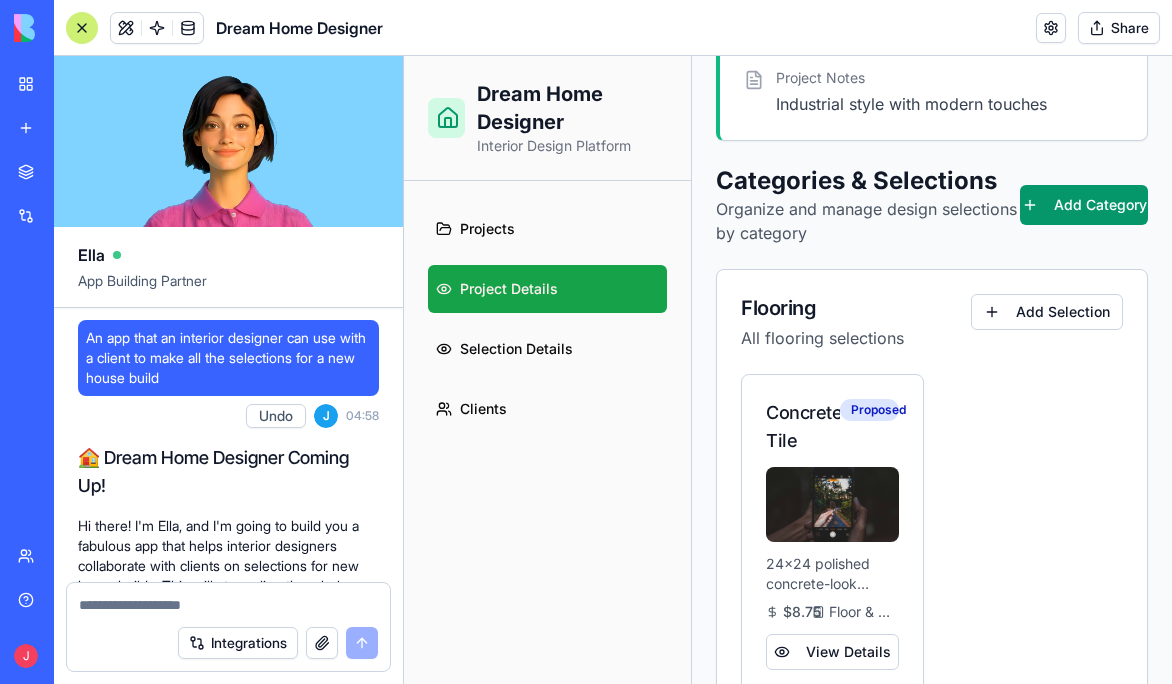 scroll, scrollTop: 3306, scrollLeft: 0, axis: vertical 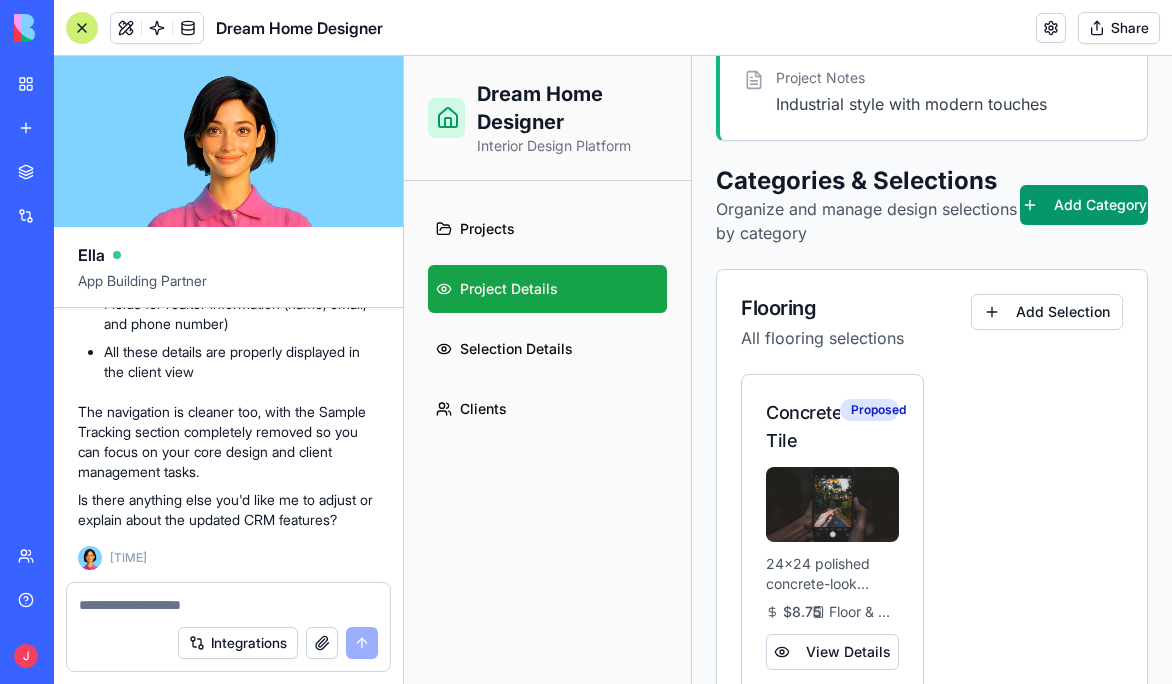 click at bounding box center [228, 605] 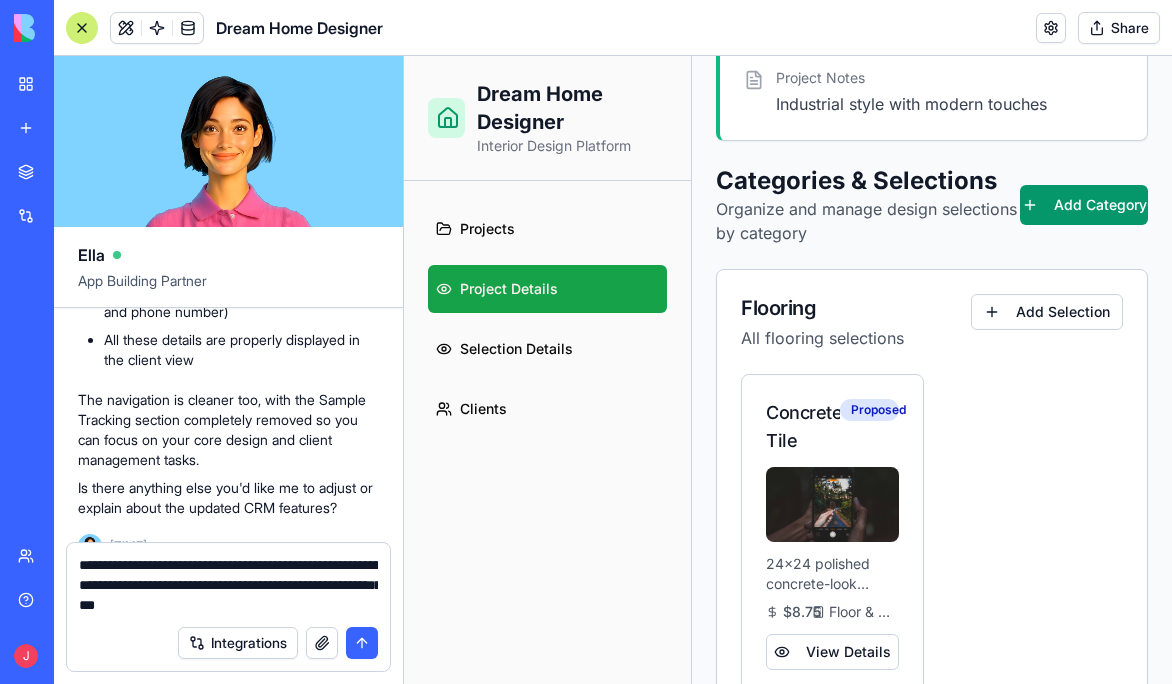 click on "**********" at bounding box center [228, 585] 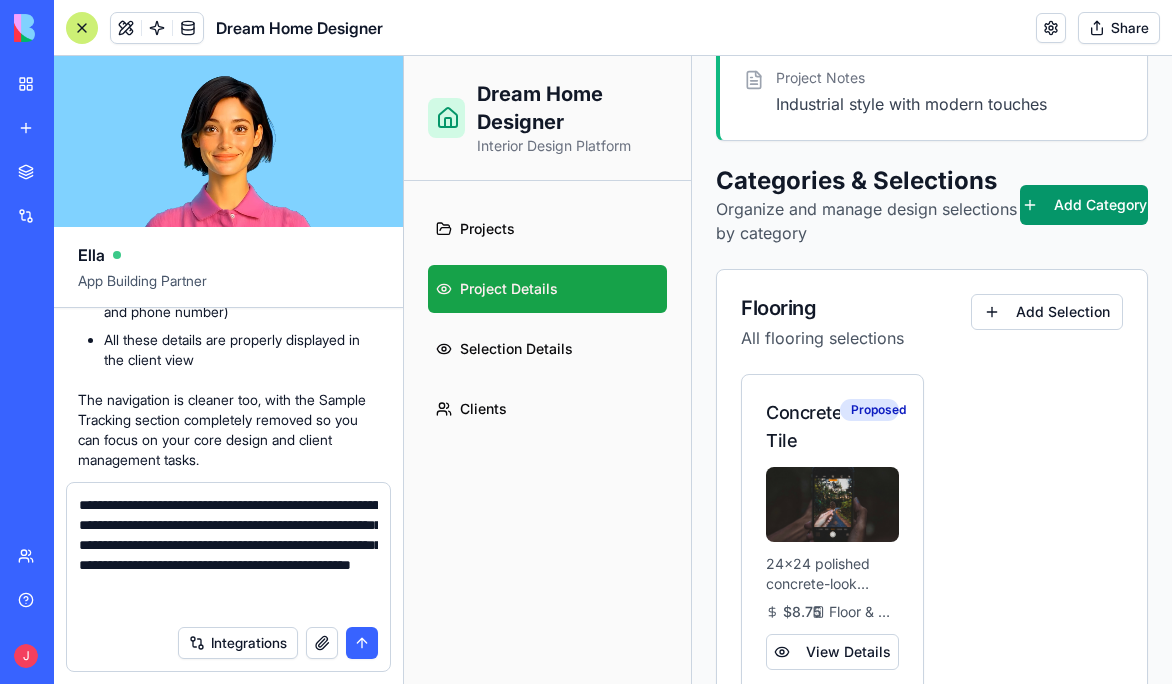 click on "**********" at bounding box center [228, 555] 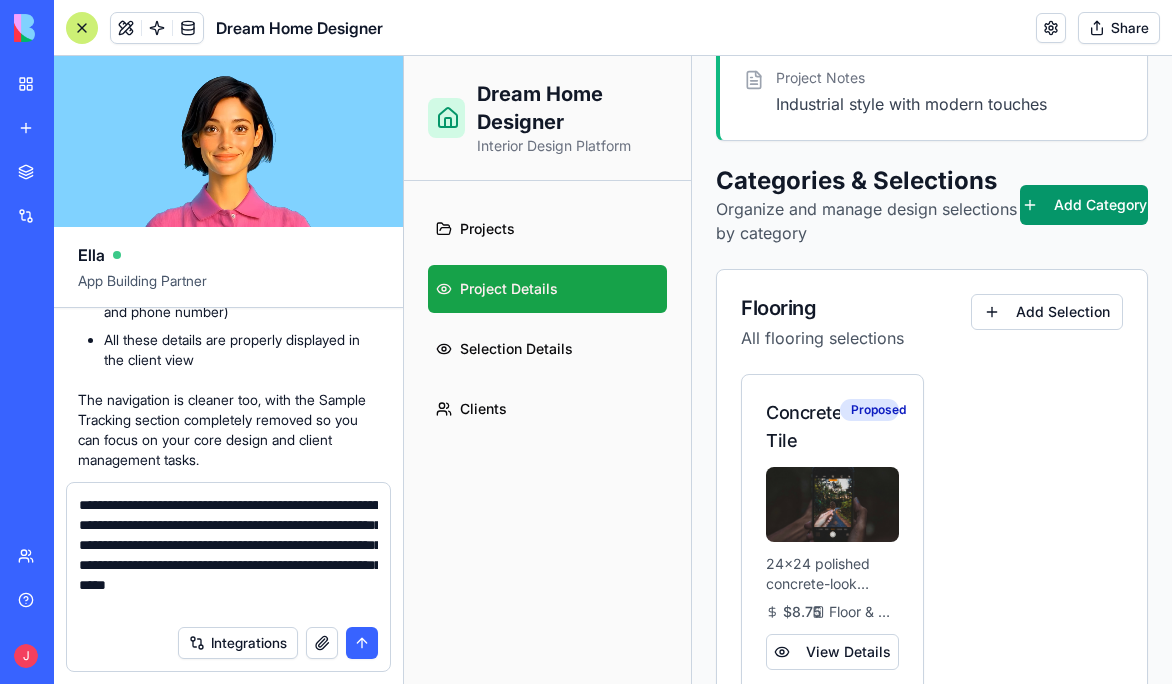 click on "**********" at bounding box center (228, 555) 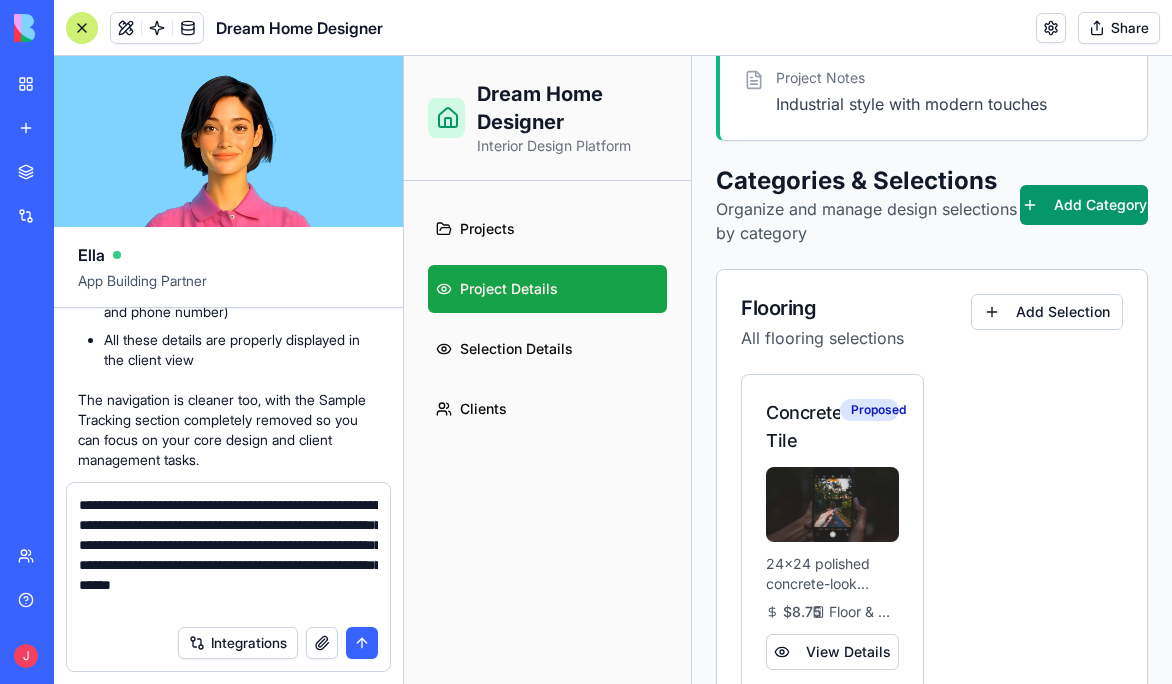 type on "**********" 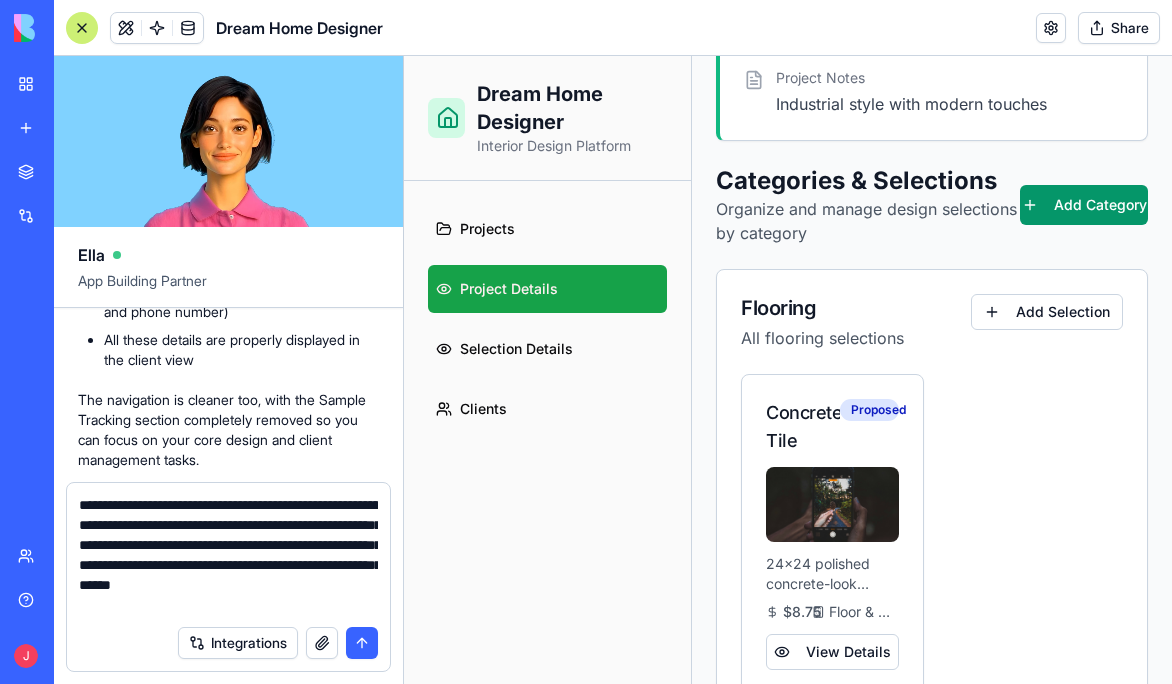 click at bounding box center [362, 643] 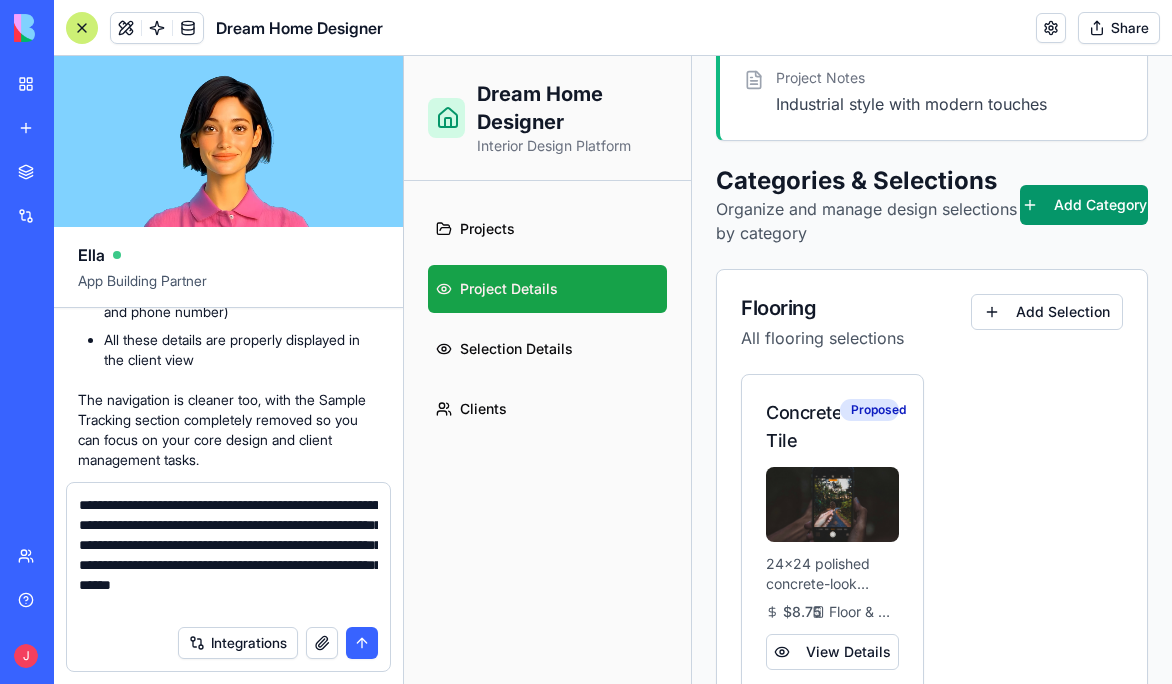 type 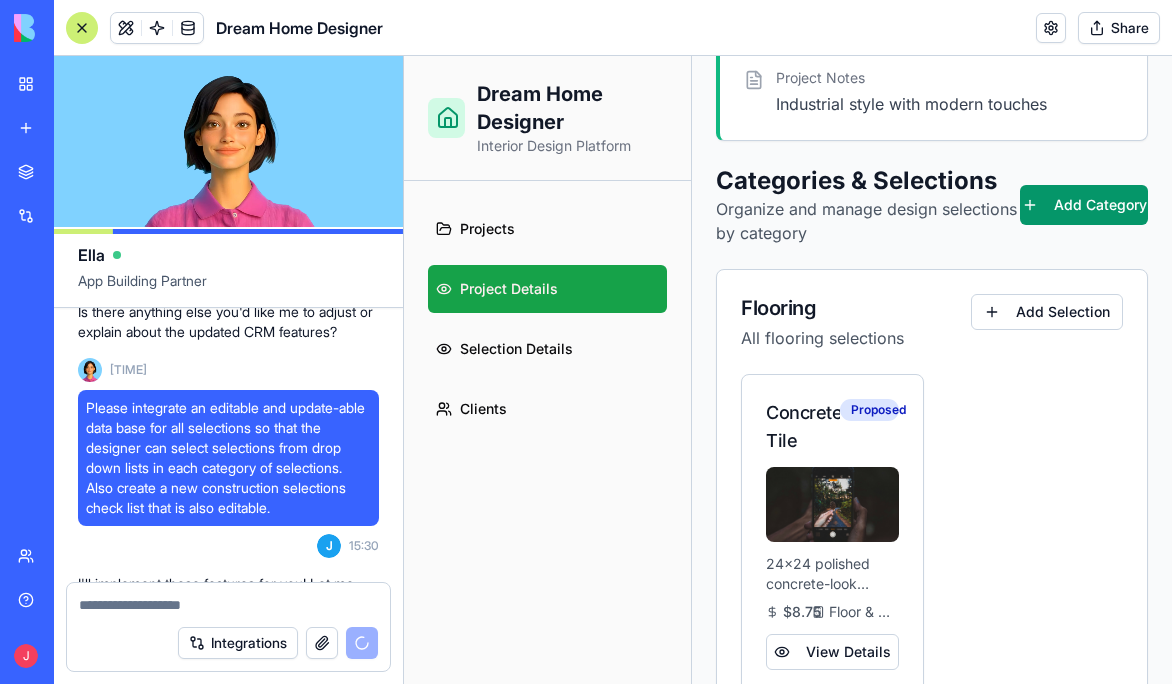 scroll, scrollTop: 3782, scrollLeft: 0, axis: vertical 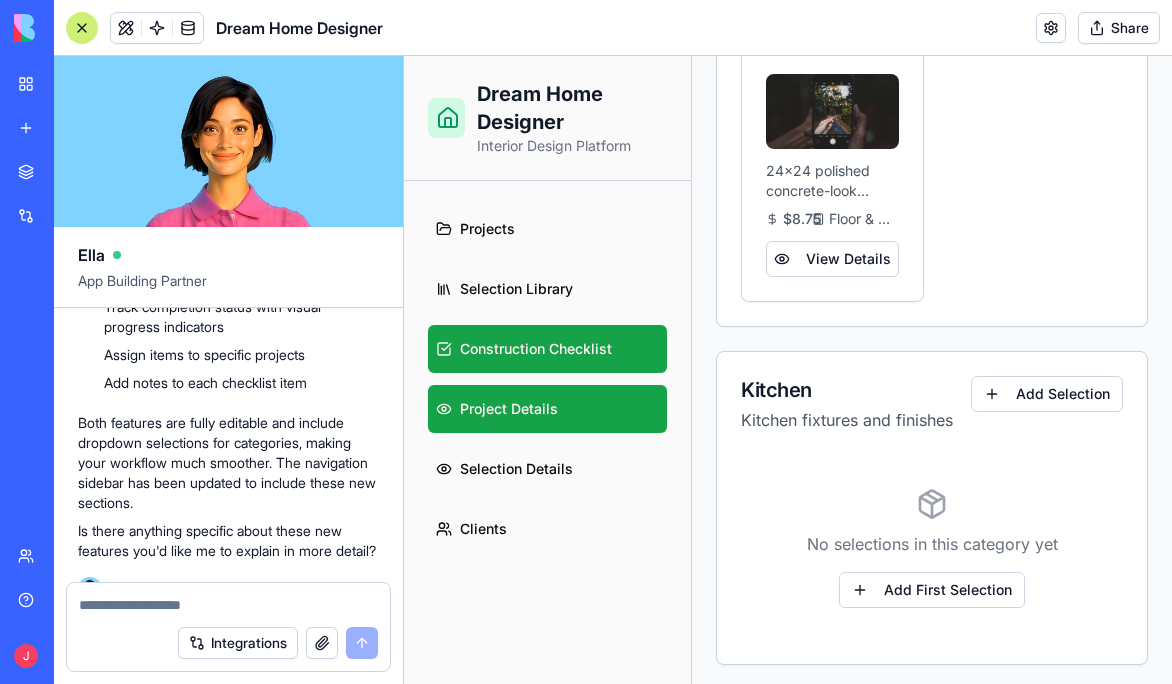 click on "Construction Checklist" at bounding box center [536, 349] 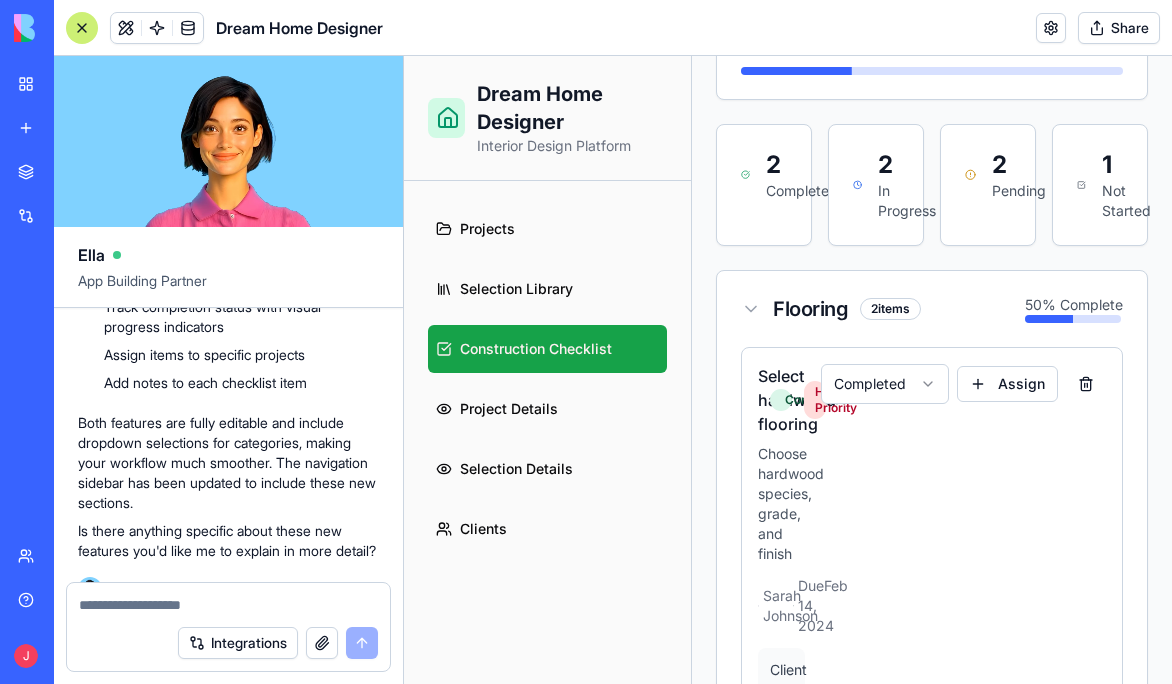 scroll, scrollTop: 355, scrollLeft: 0, axis: vertical 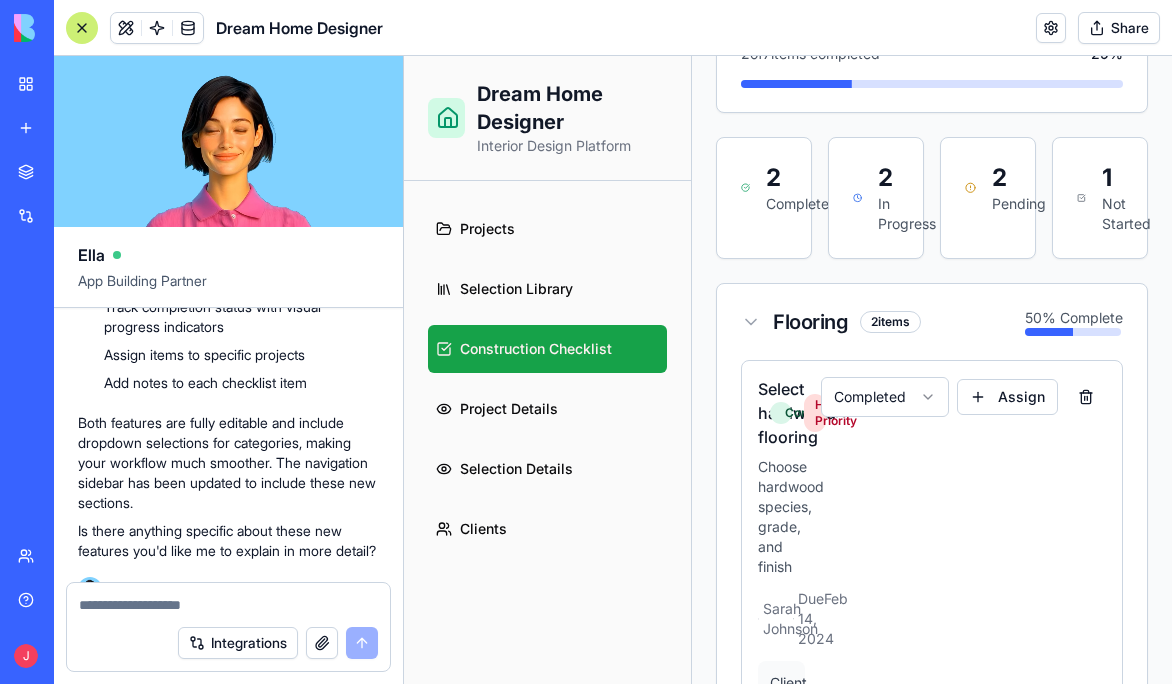 click at bounding box center (82, 28) 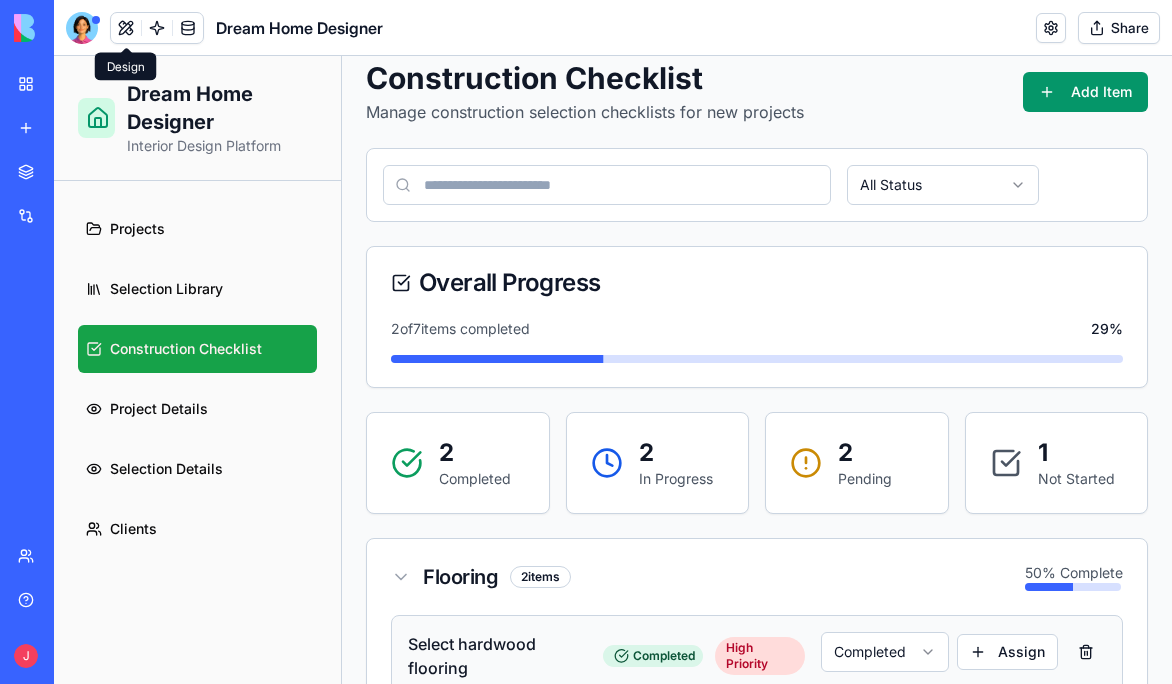 scroll, scrollTop: 0, scrollLeft: 0, axis: both 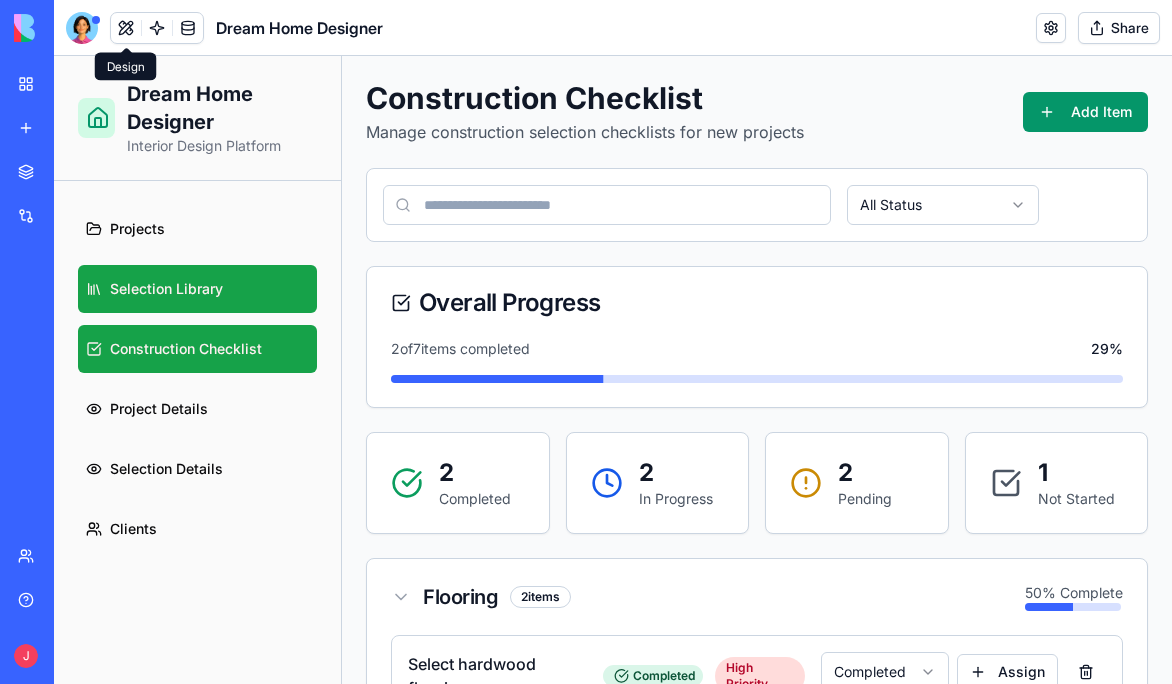 click on "Selection Library" at bounding box center [166, 289] 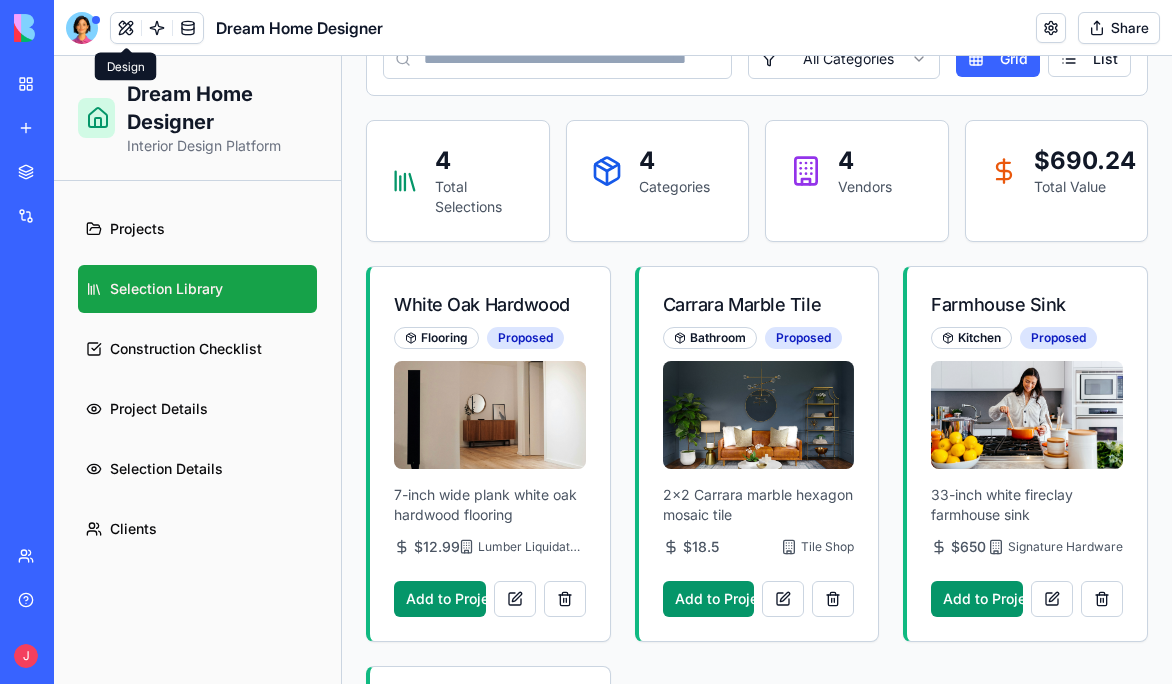 scroll, scrollTop: 0, scrollLeft: 0, axis: both 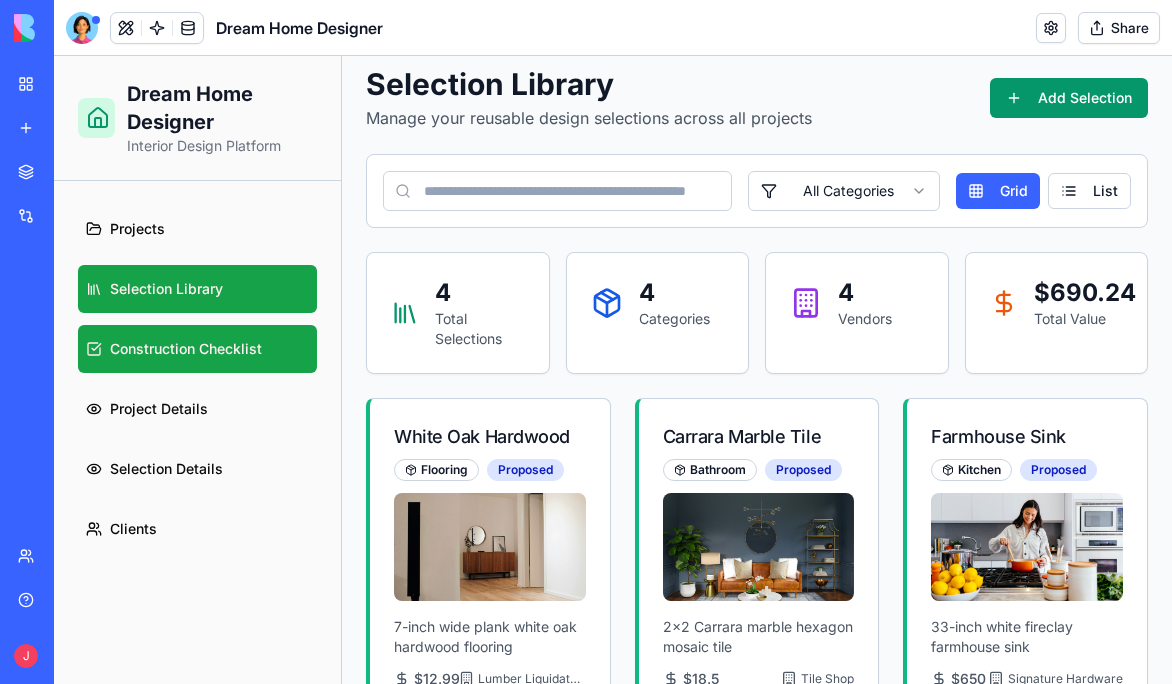 click on "Construction Checklist" at bounding box center (186, 349) 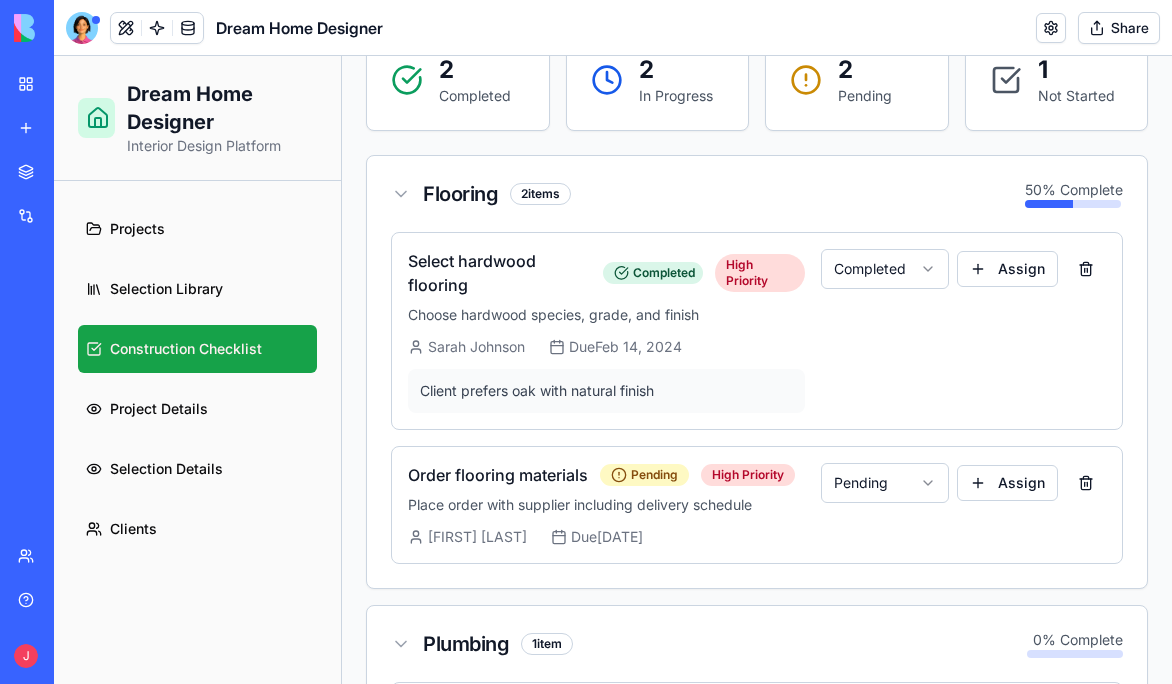 scroll, scrollTop: 370, scrollLeft: 0, axis: vertical 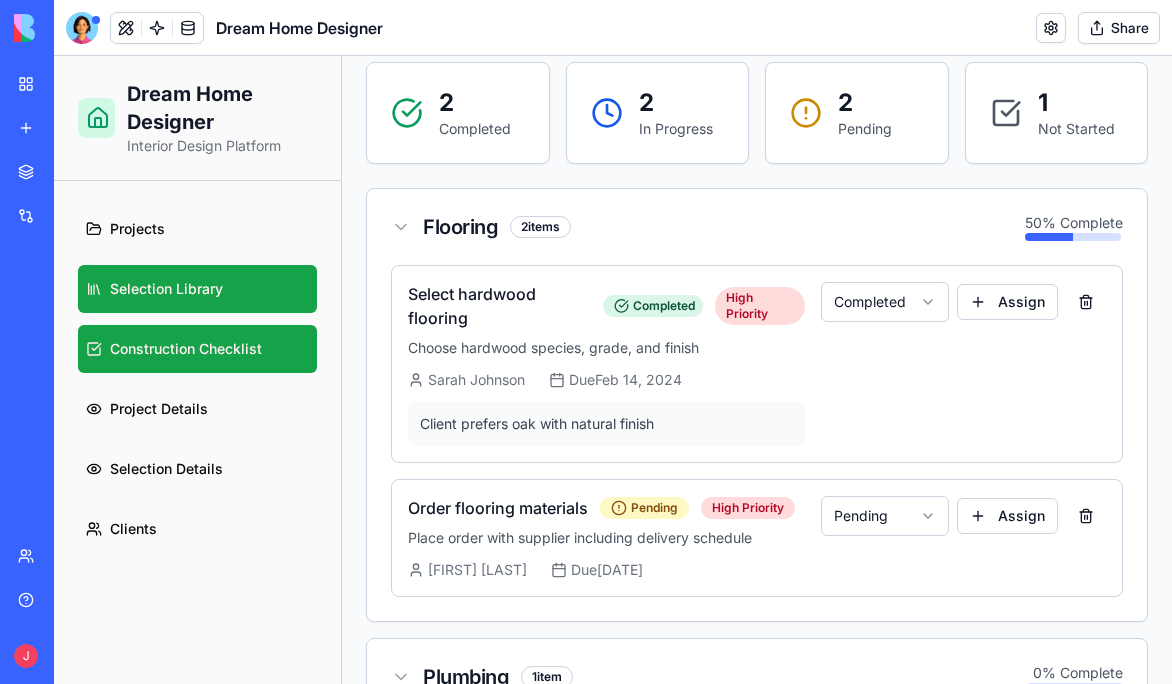 click on "Selection Library" at bounding box center [166, 289] 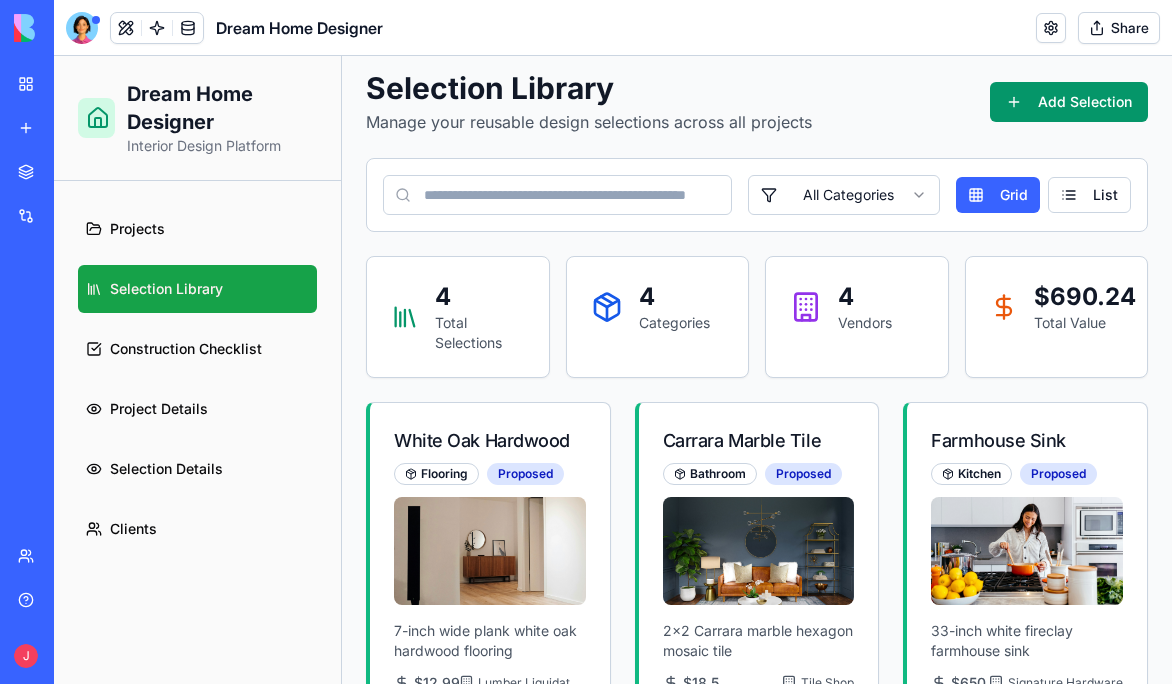 scroll, scrollTop: 13, scrollLeft: 0, axis: vertical 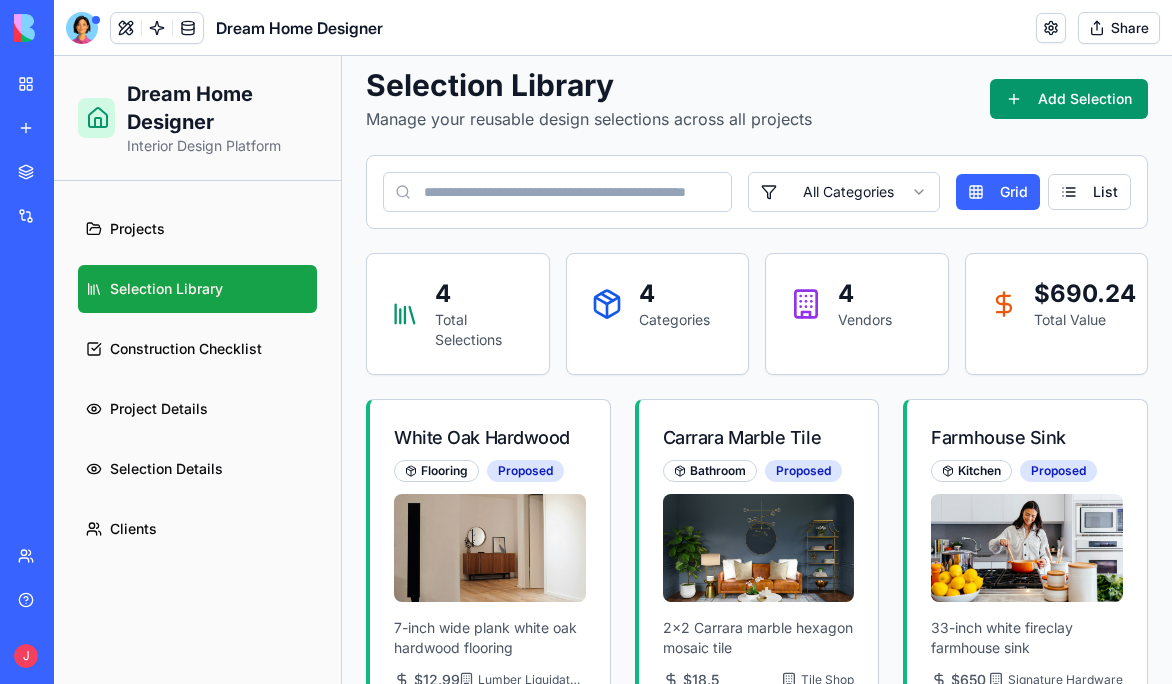click on "Dream Home Designer" at bounding box center (222, 108) 